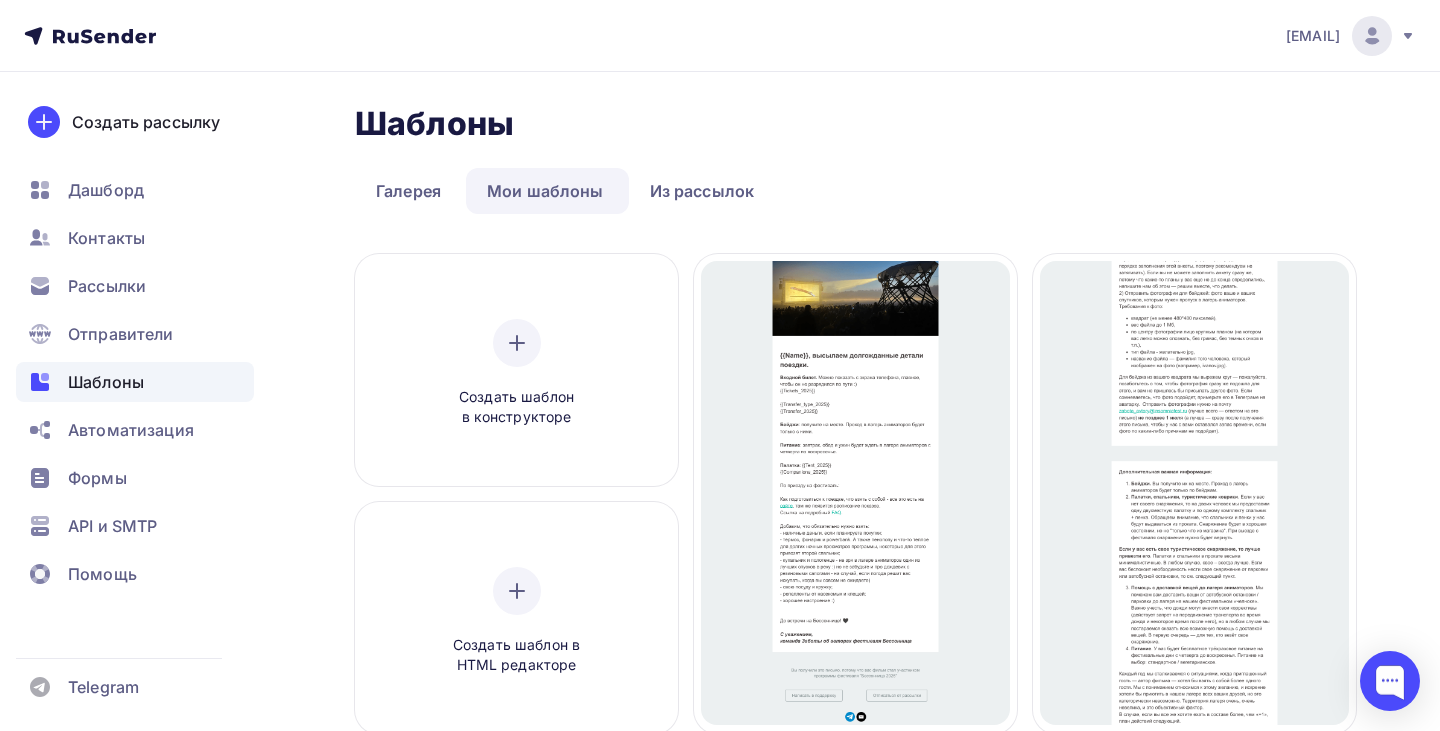 scroll, scrollTop: 0, scrollLeft: 0, axis: both 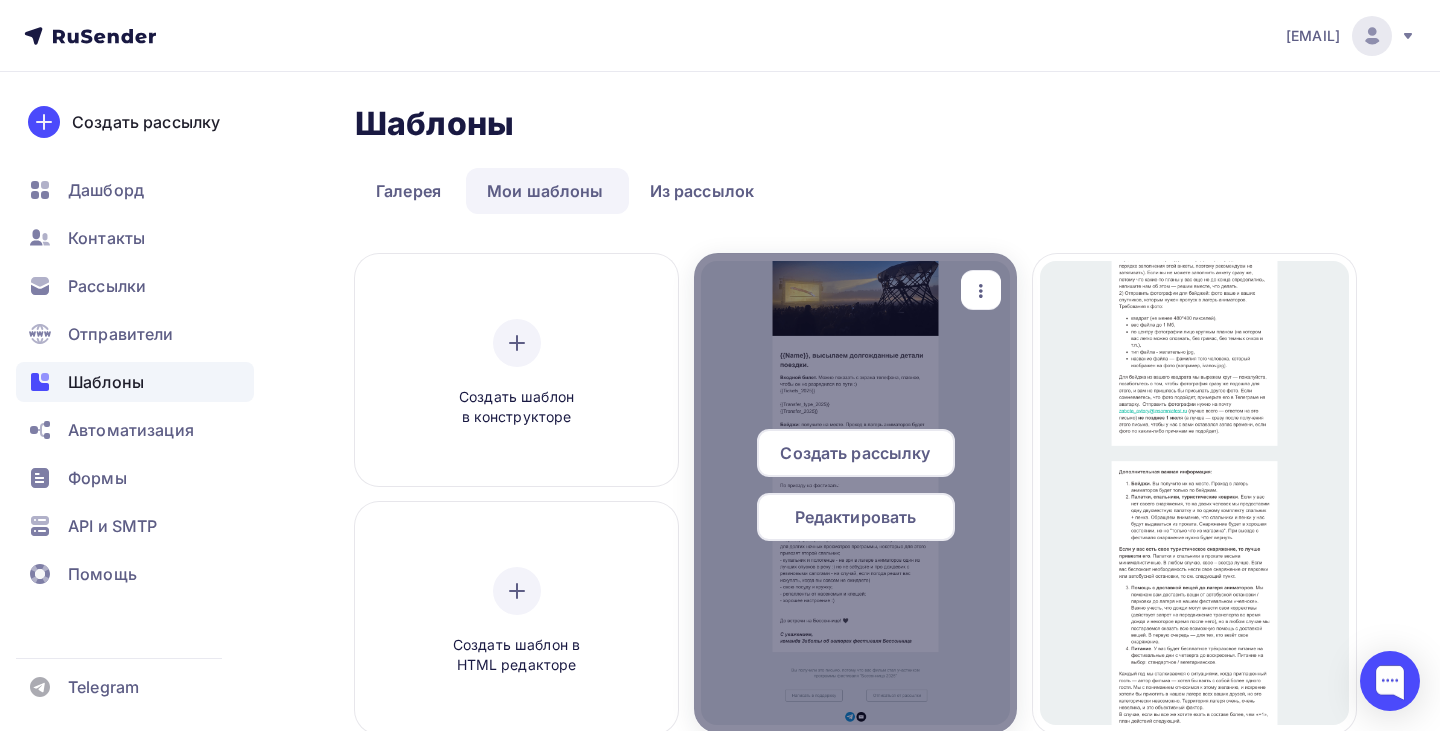 click on "Редактировать" at bounding box center (855, 453) 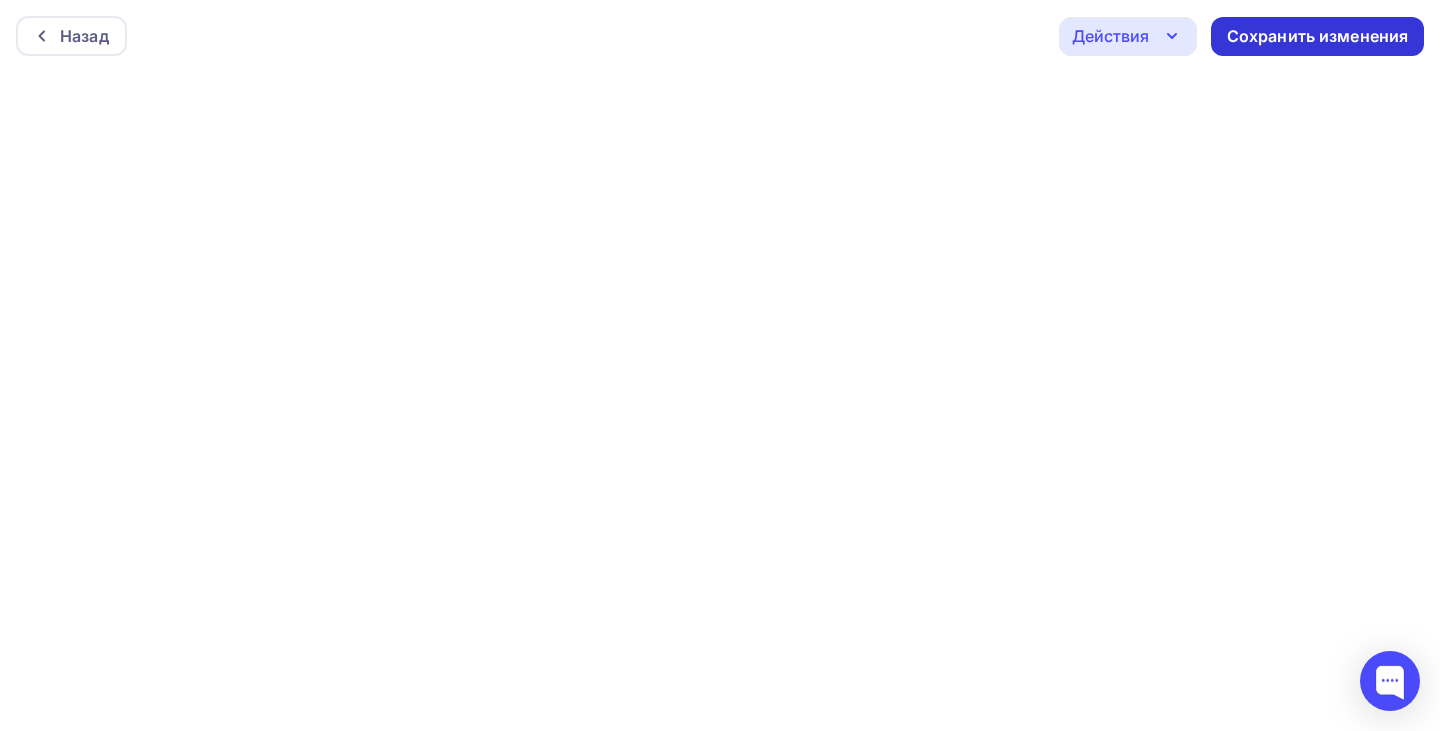 click on "Сохранить изменения" at bounding box center [1318, 36] 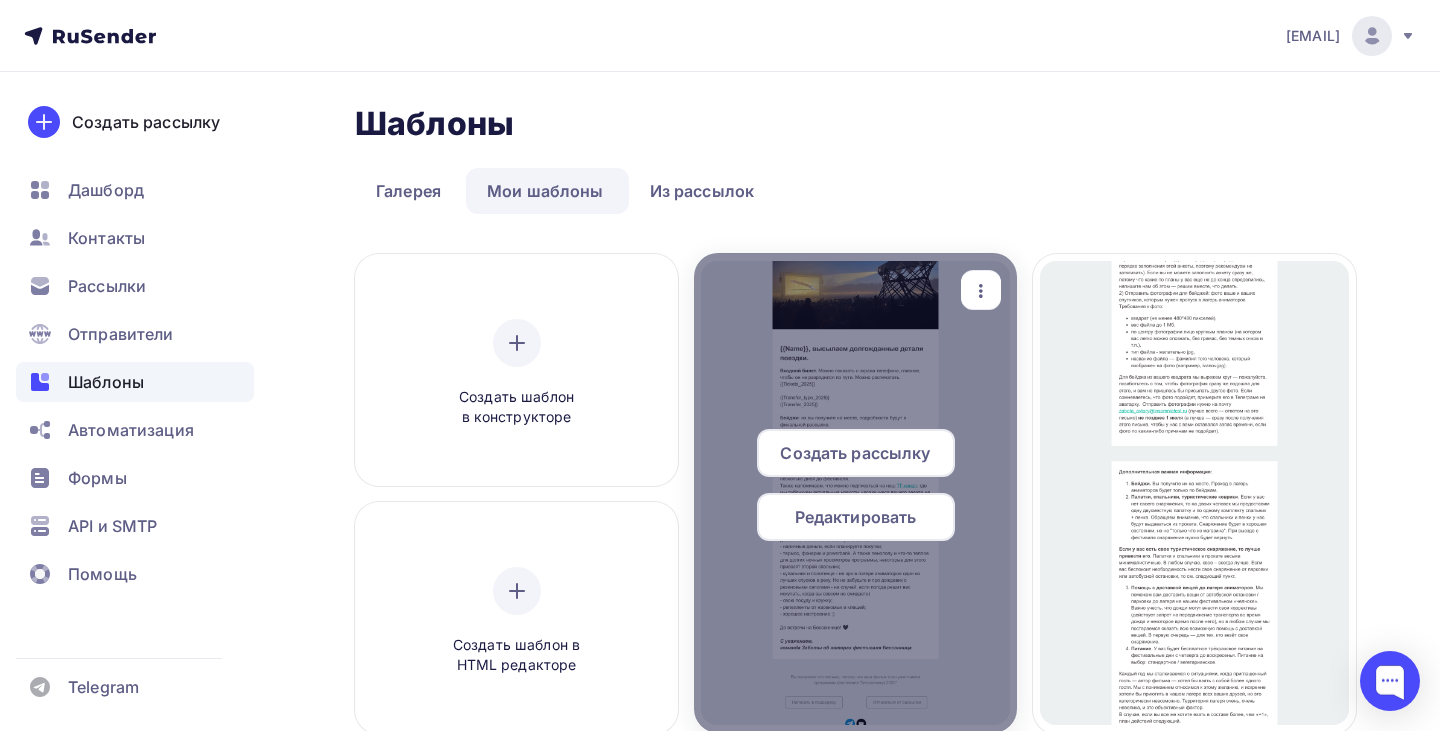 click on "Редактировать" at bounding box center [855, 453] 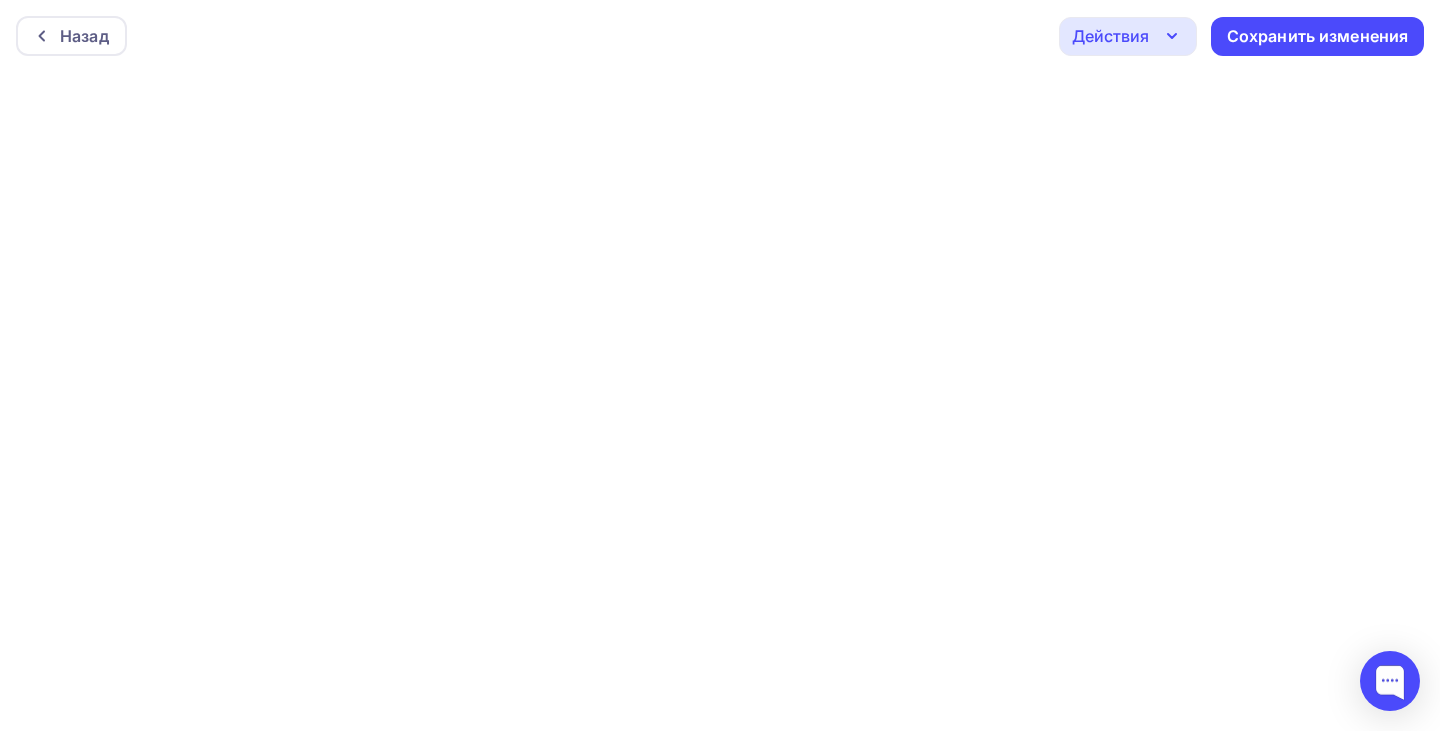 scroll, scrollTop: 5, scrollLeft: 0, axis: vertical 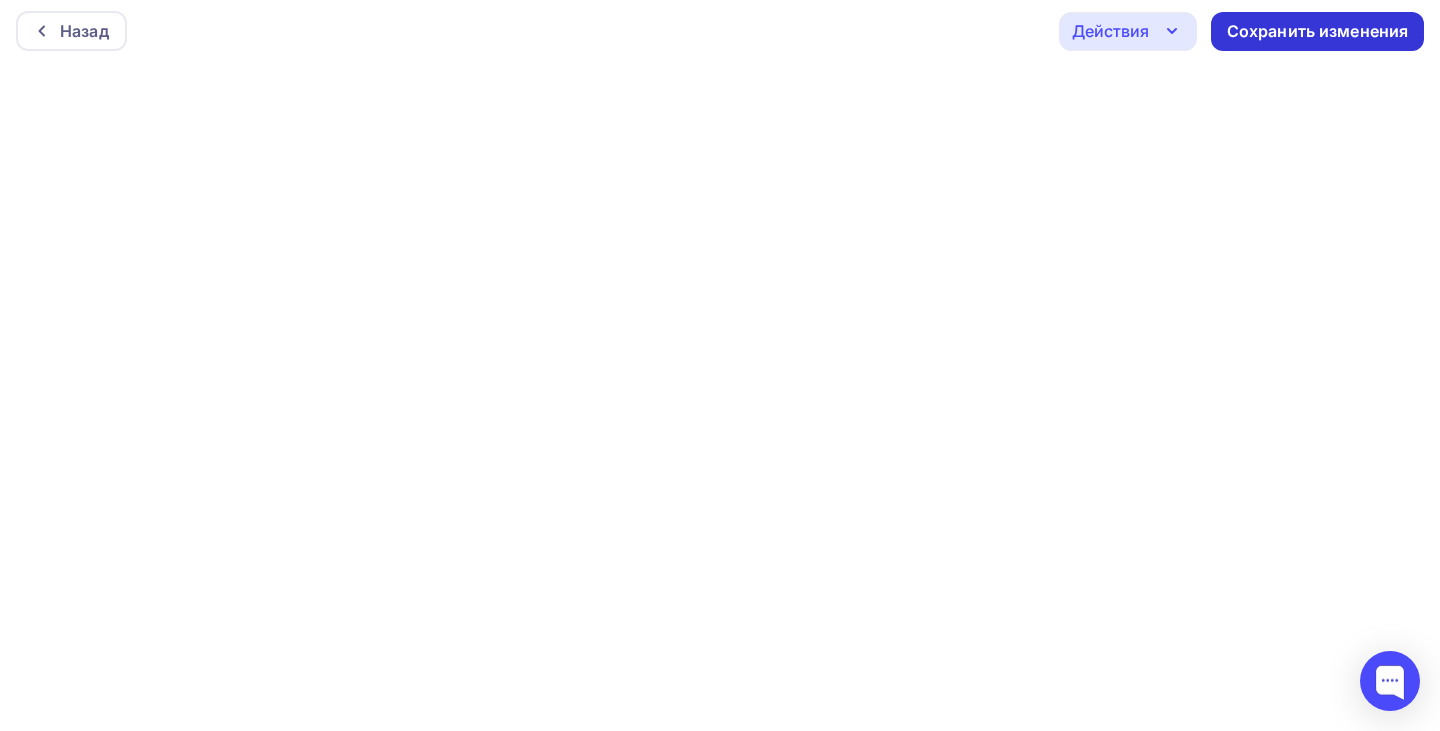 click on "Сохранить изменения" at bounding box center (1318, 31) 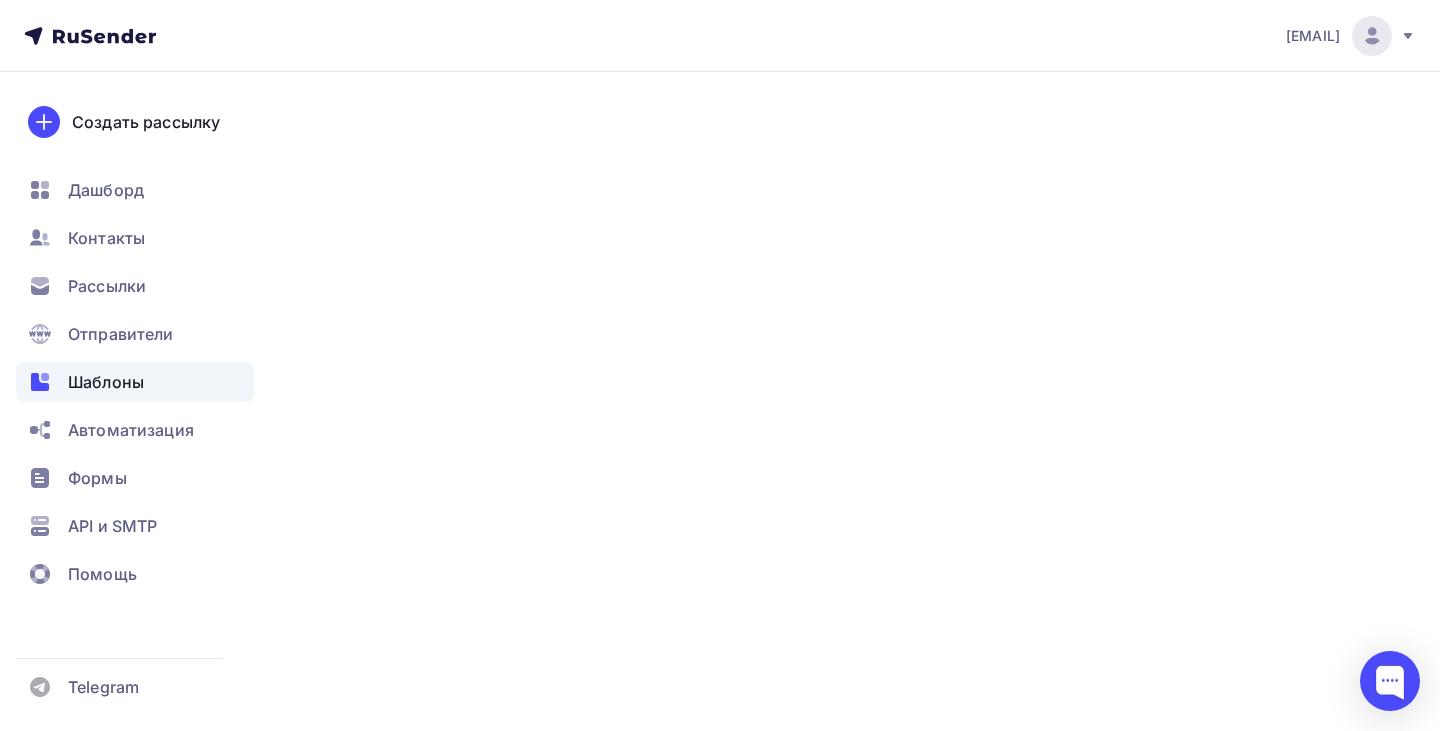 scroll, scrollTop: 0, scrollLeft: 0, axis: both 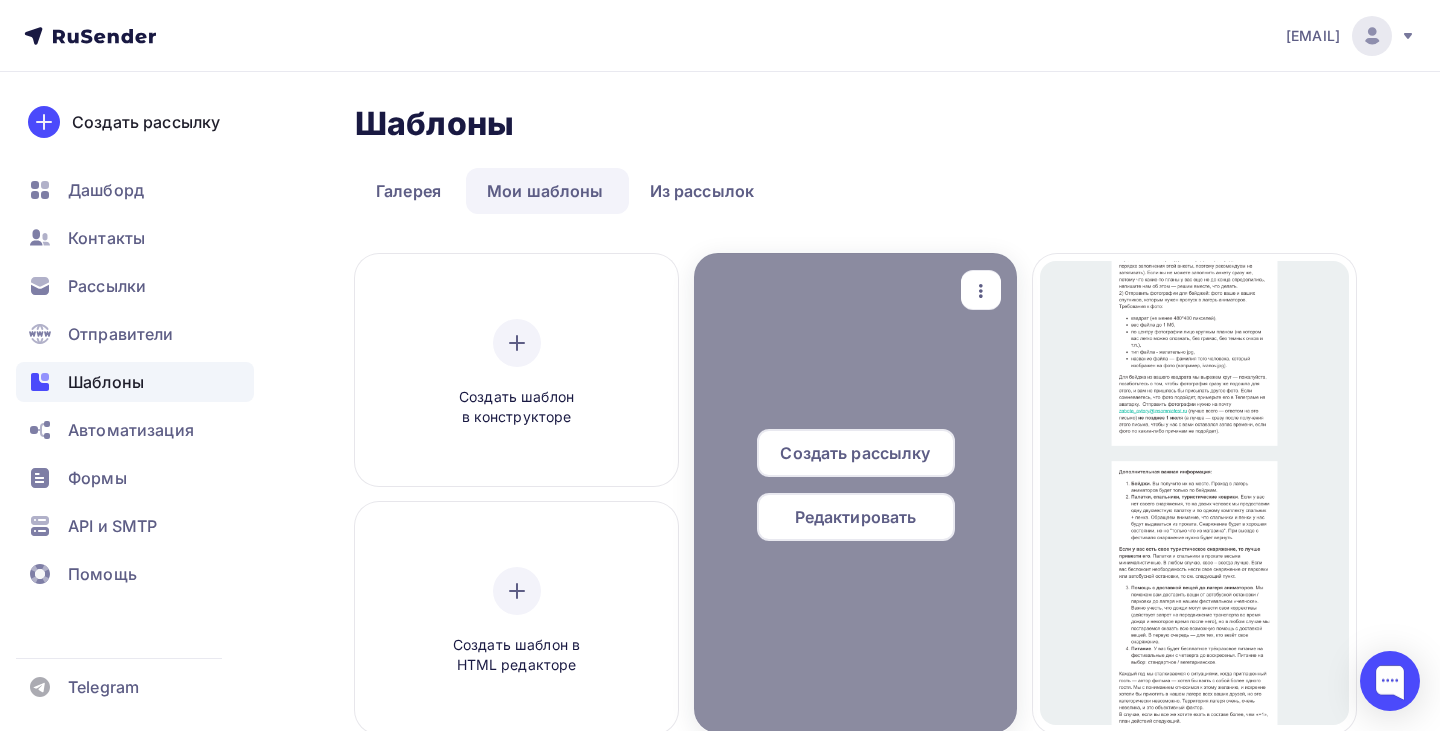 click on "Создать рассылку   Редактировать" at bounding box center [855, 493] 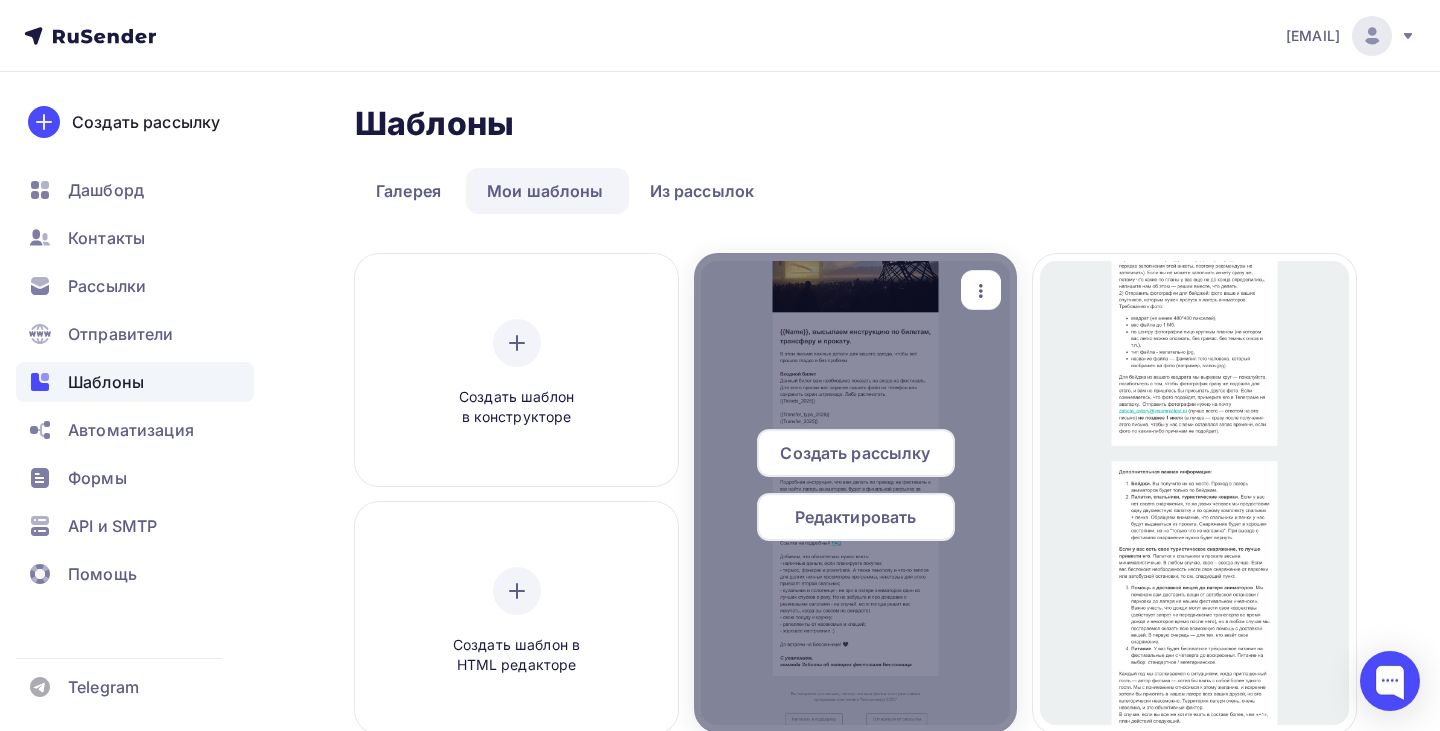 click on "Редактировать" at bounding box center (856, 517) 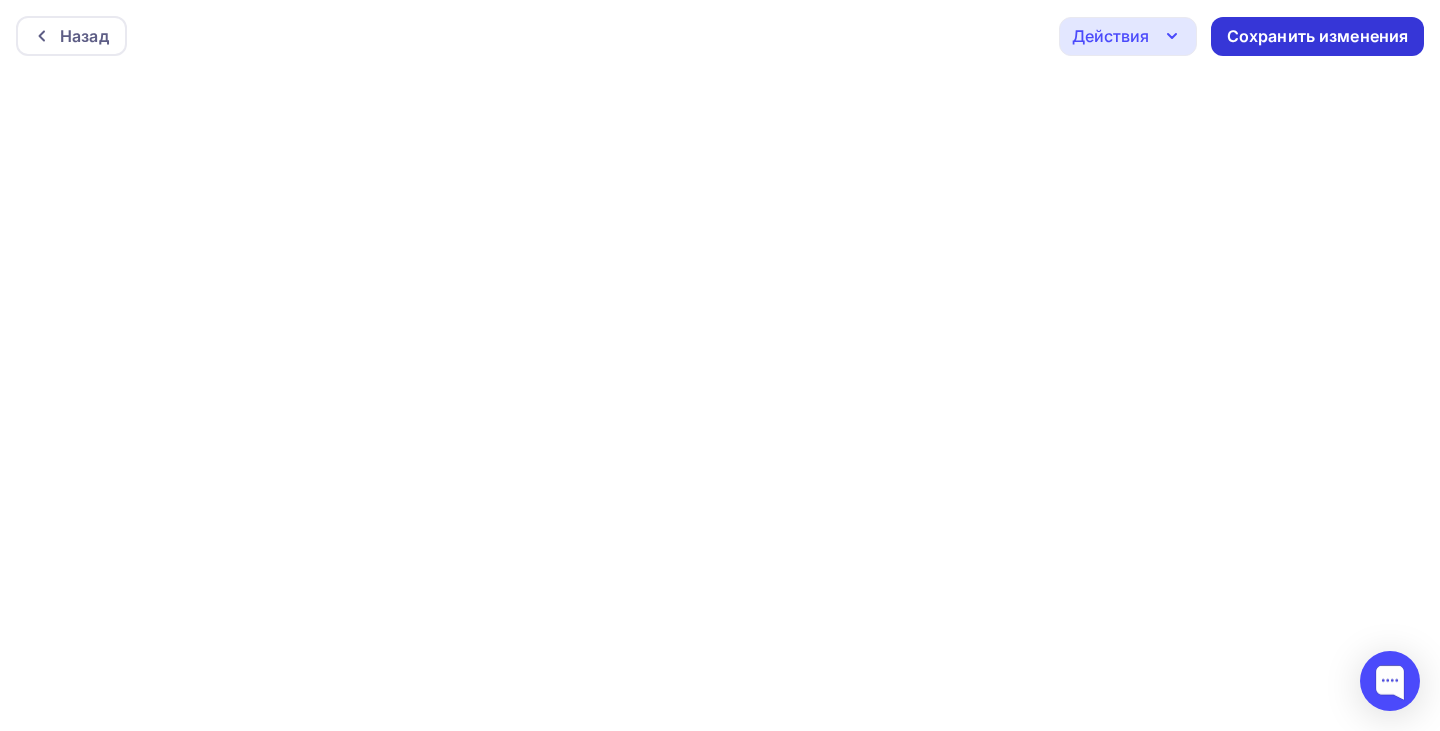 click on "Сохранить изменения" at bounding box center (1318, 36) 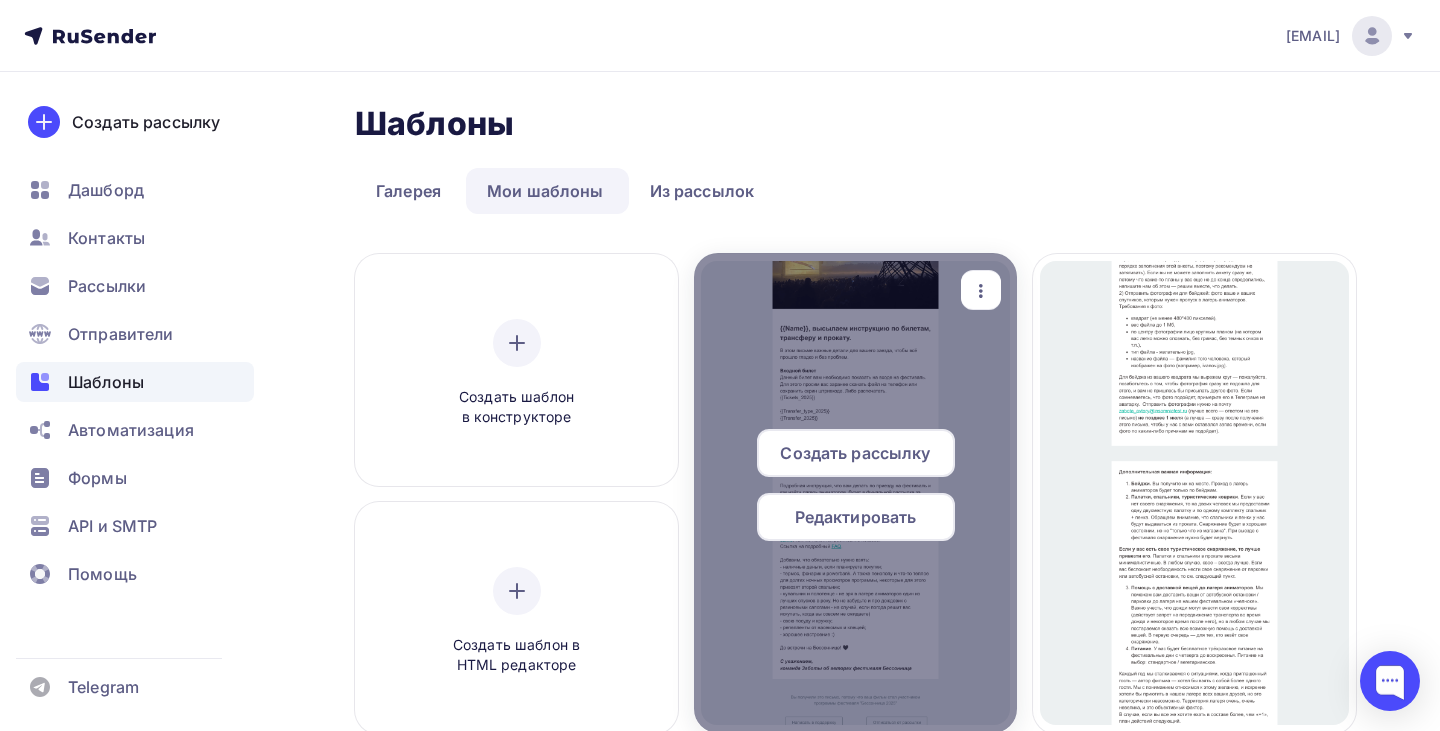 click on "Редактировать" at bounding box center (855, 453) 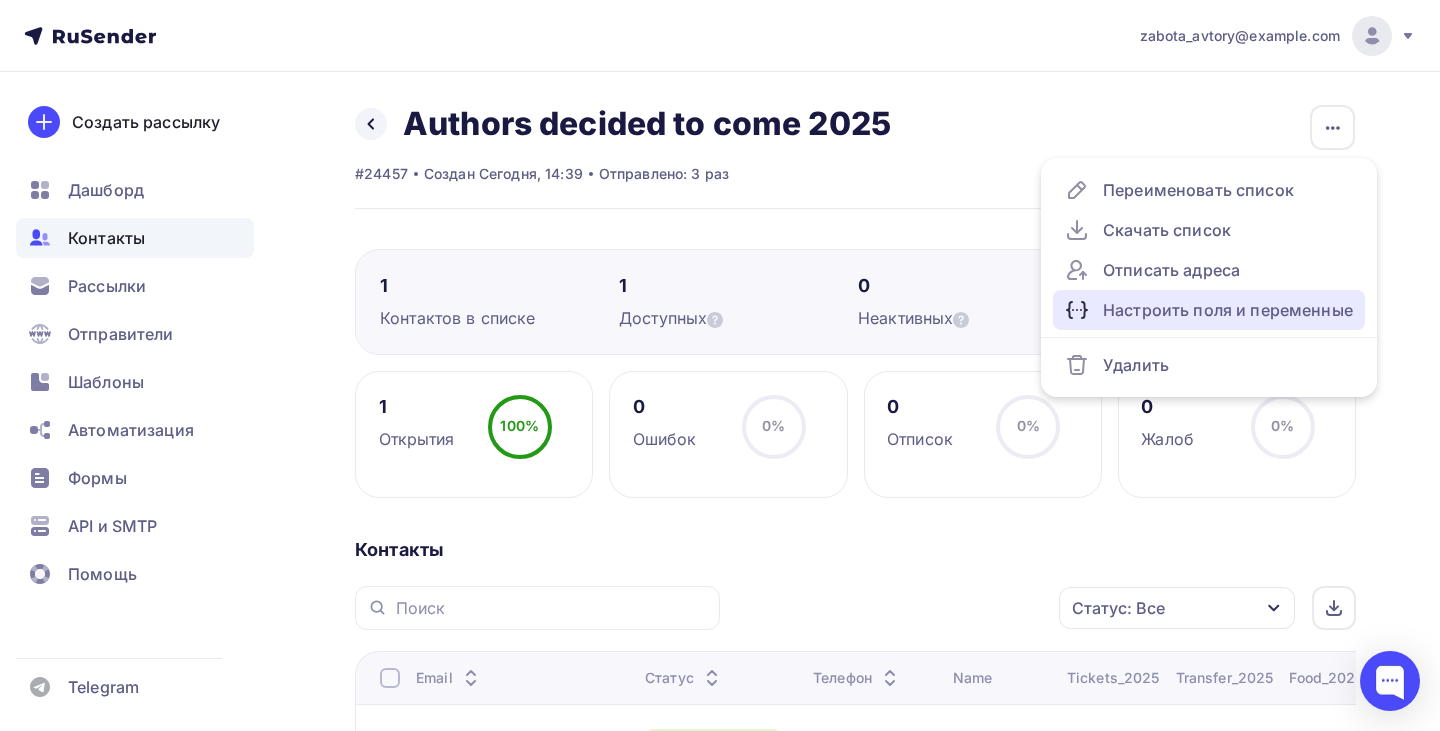 click on "Настроить поля и переменные" at bounding box center (1209, 190) 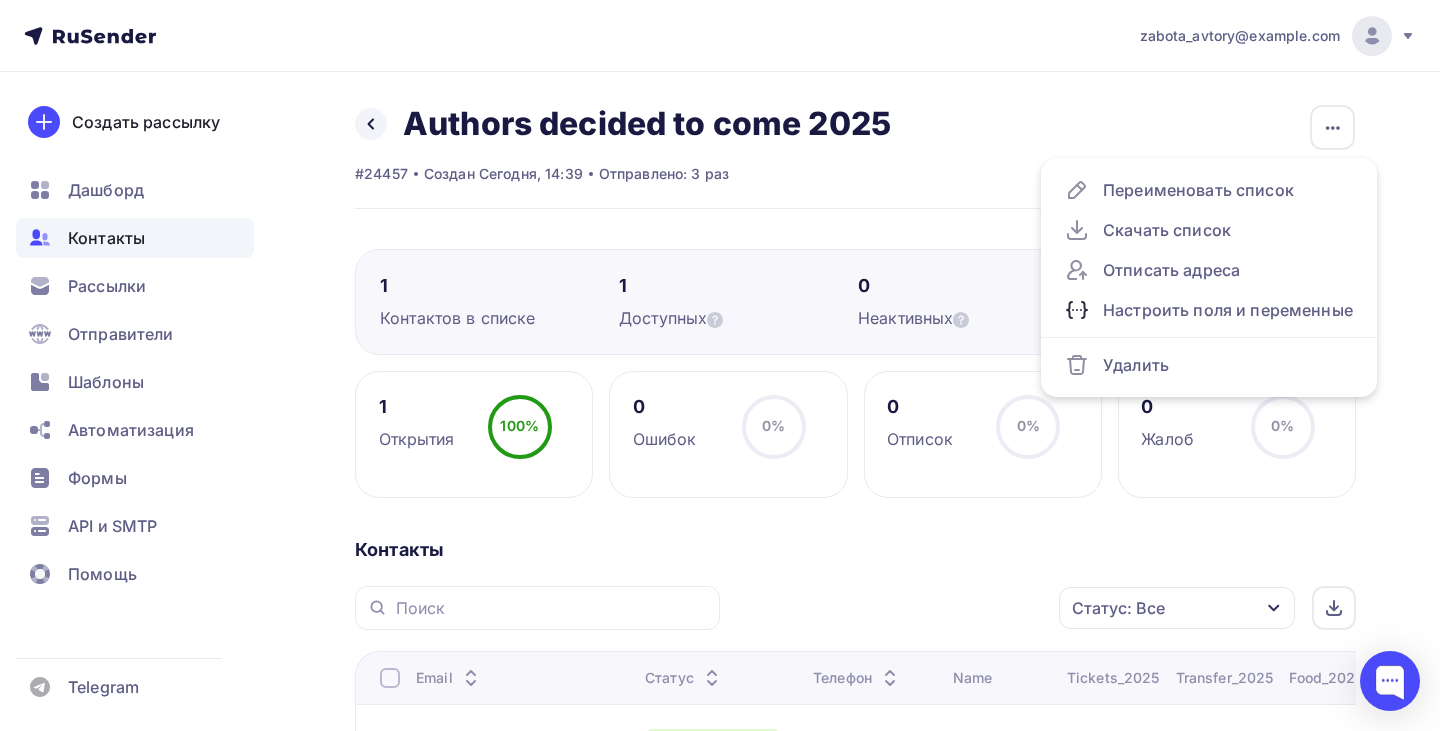 scroll, scrollTop: 0, scrollLeft: 0, axis: both 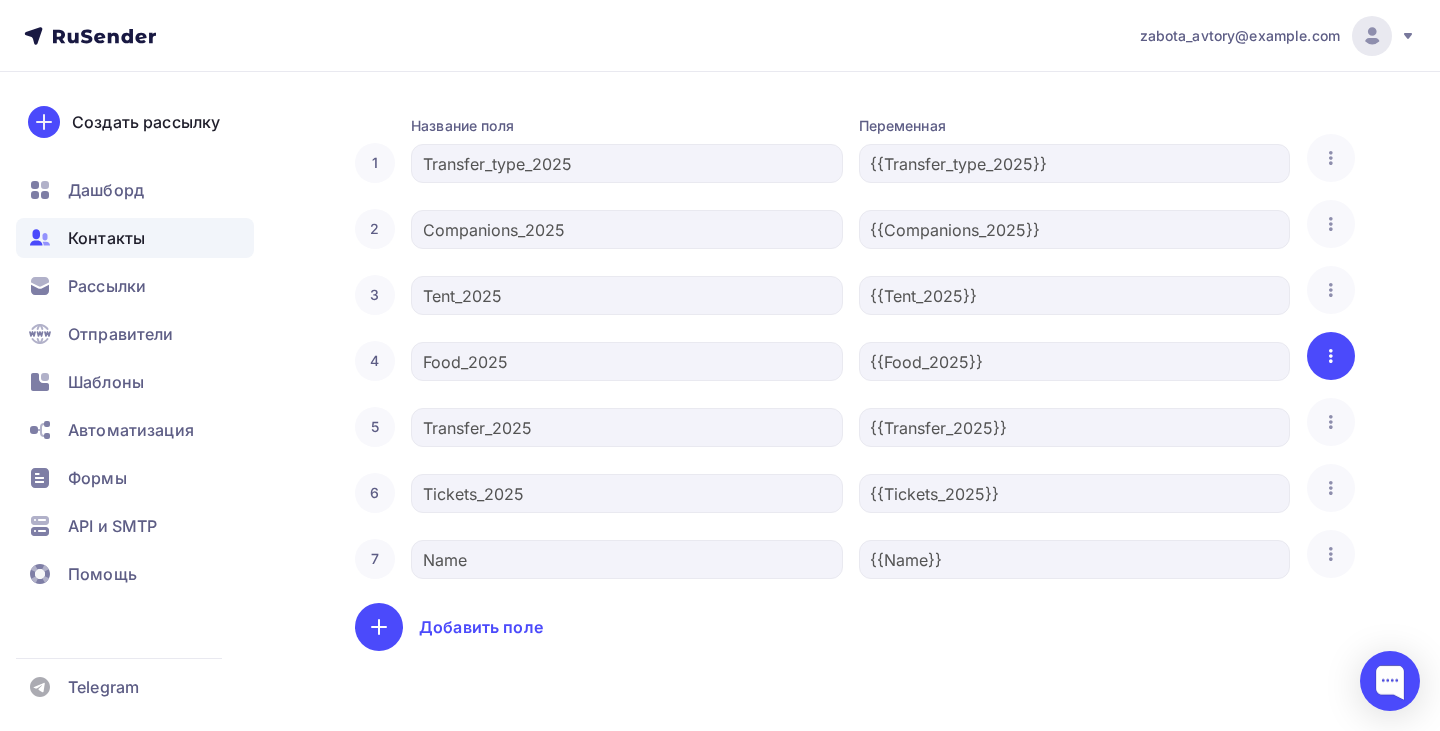 click at bounding box center [1331, 356] 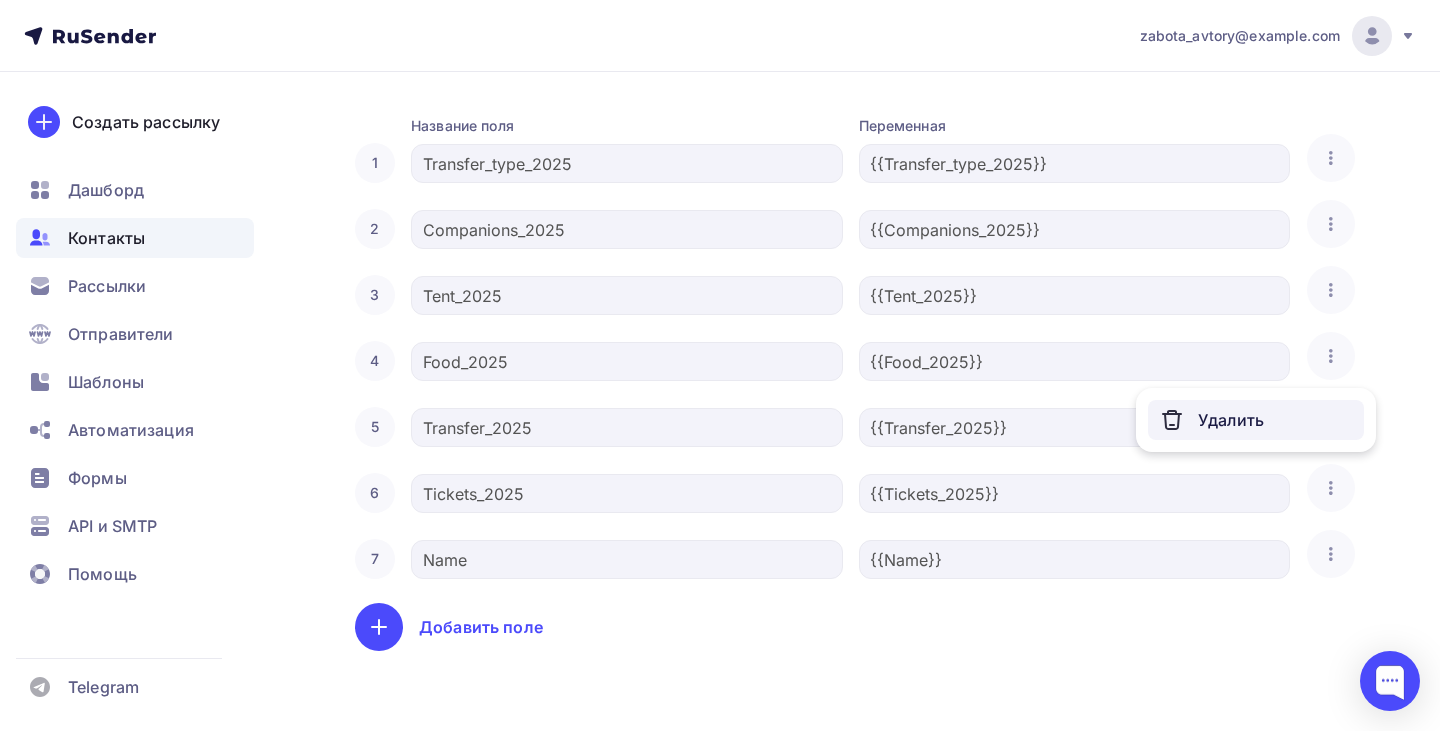 click on "Удалить" at bounding box center [1256, 420] 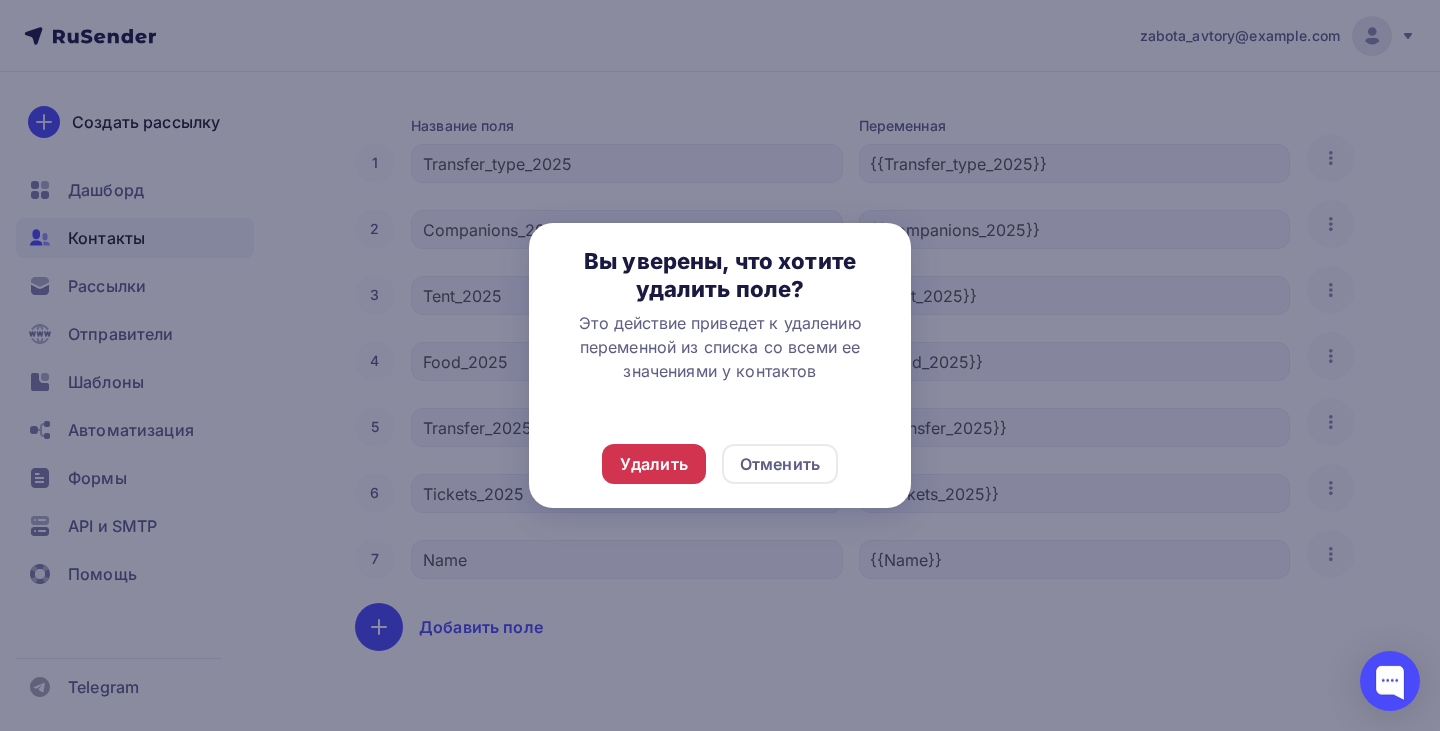 click on "Удалить" at bounding box center [654, 464] 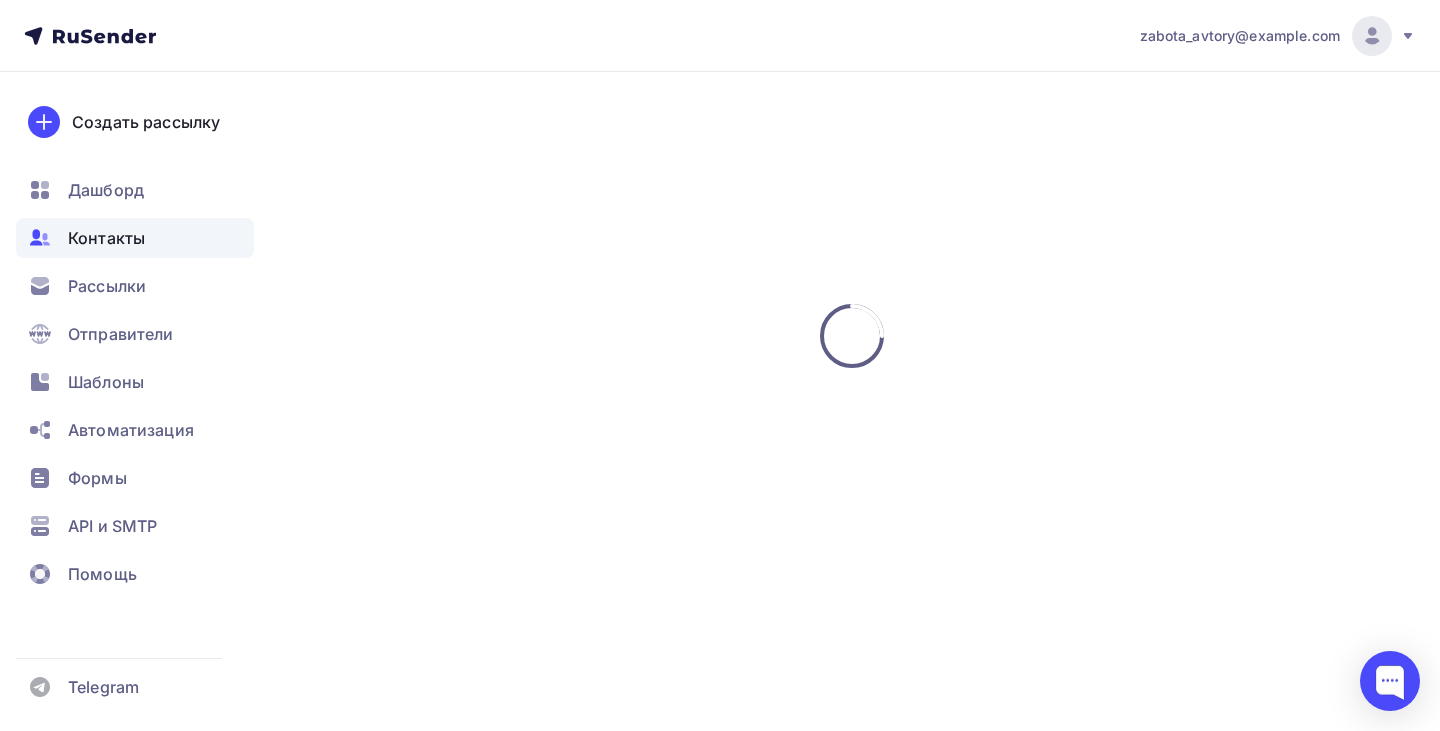 scroll, scrollTop: 0, scrollLeft: 0, axis: both 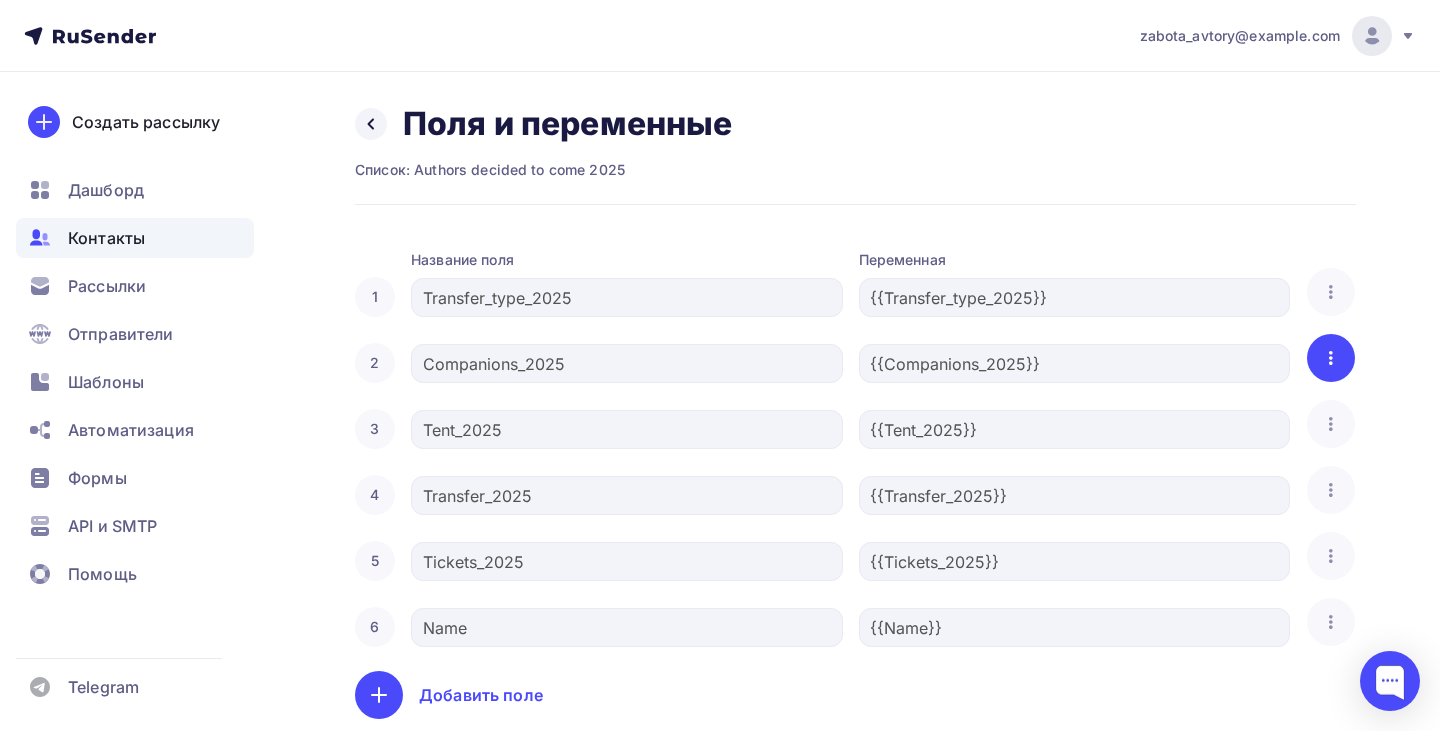 click at bounding box center [1331, 358] 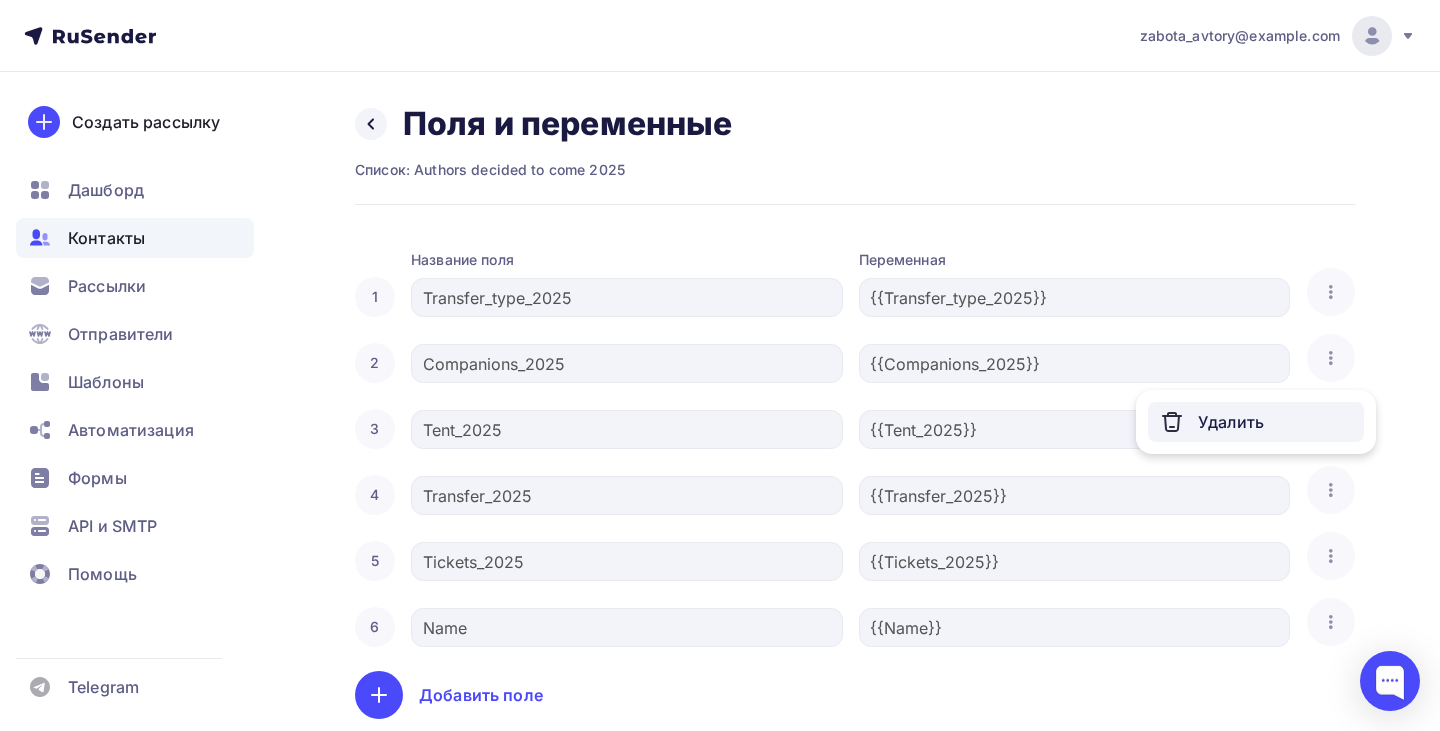click on "Удалить" at bounding box center [1256, 422] 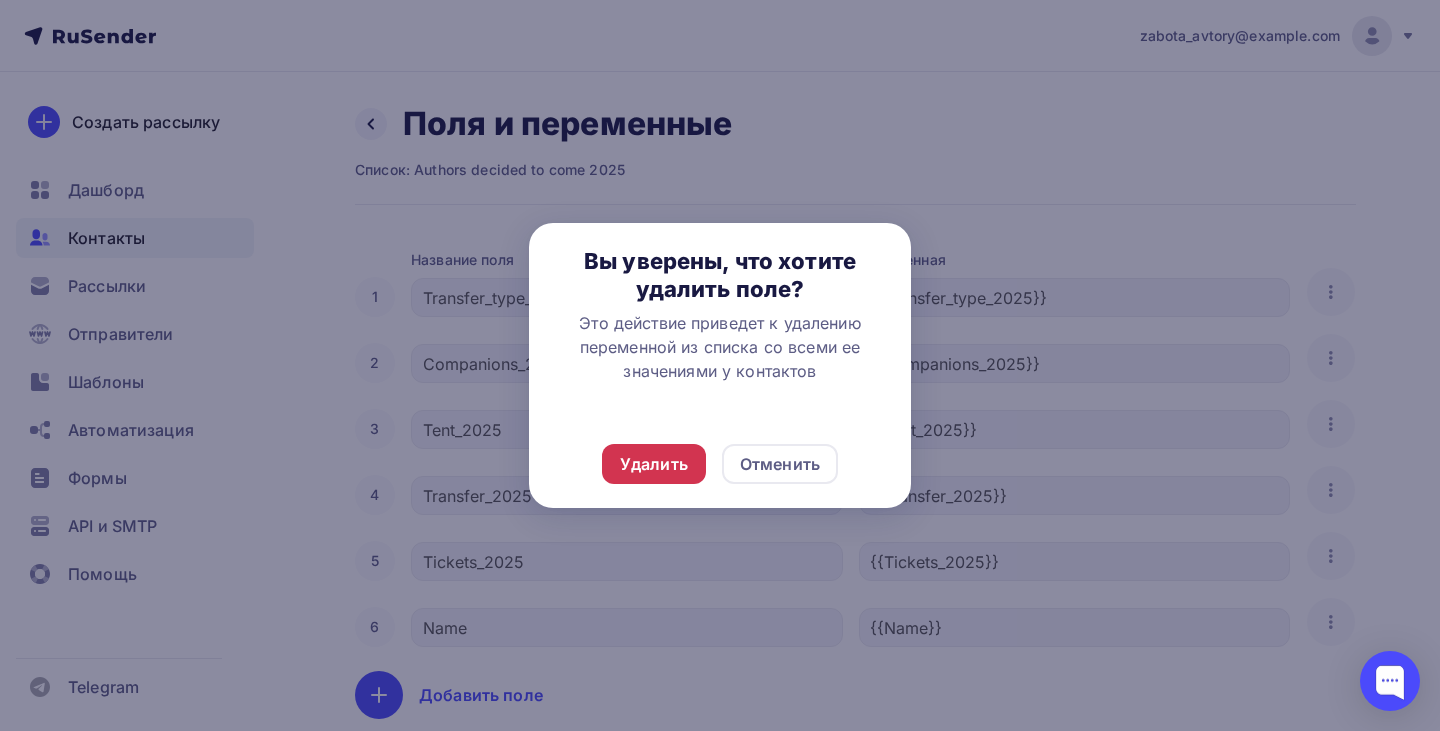 click on "Удалить" at bounding box center (654, 464) 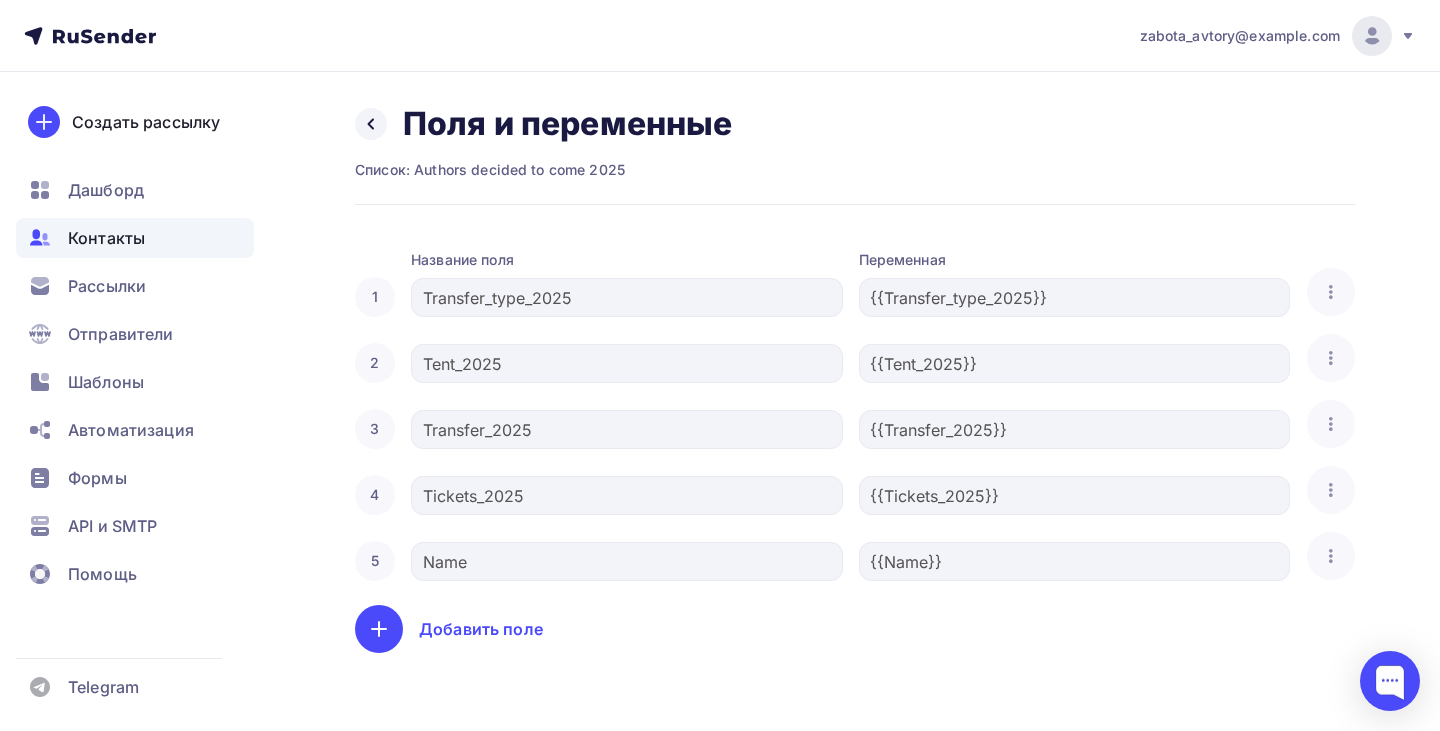 click on "Добавить поле" at bounding box center [449, 629] 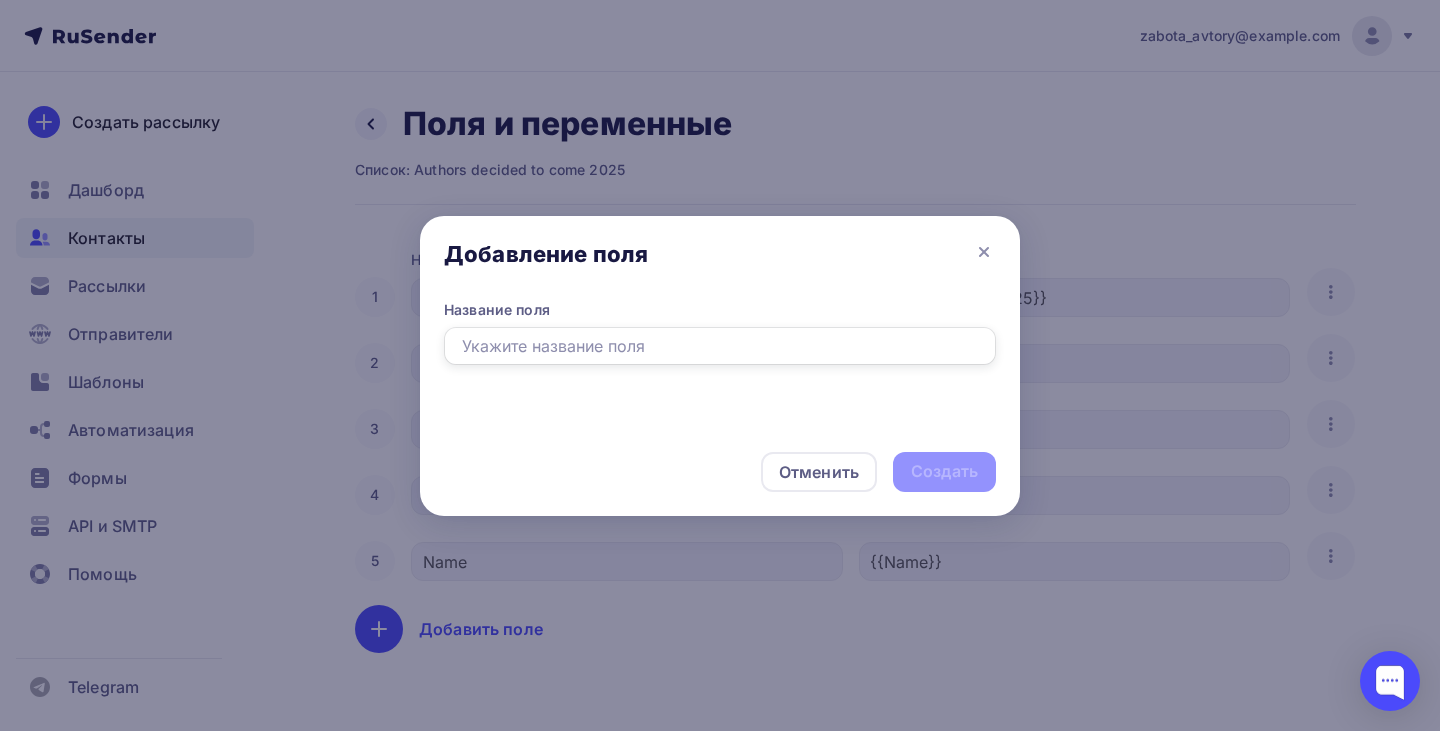 click at bounding box center [720, 346] 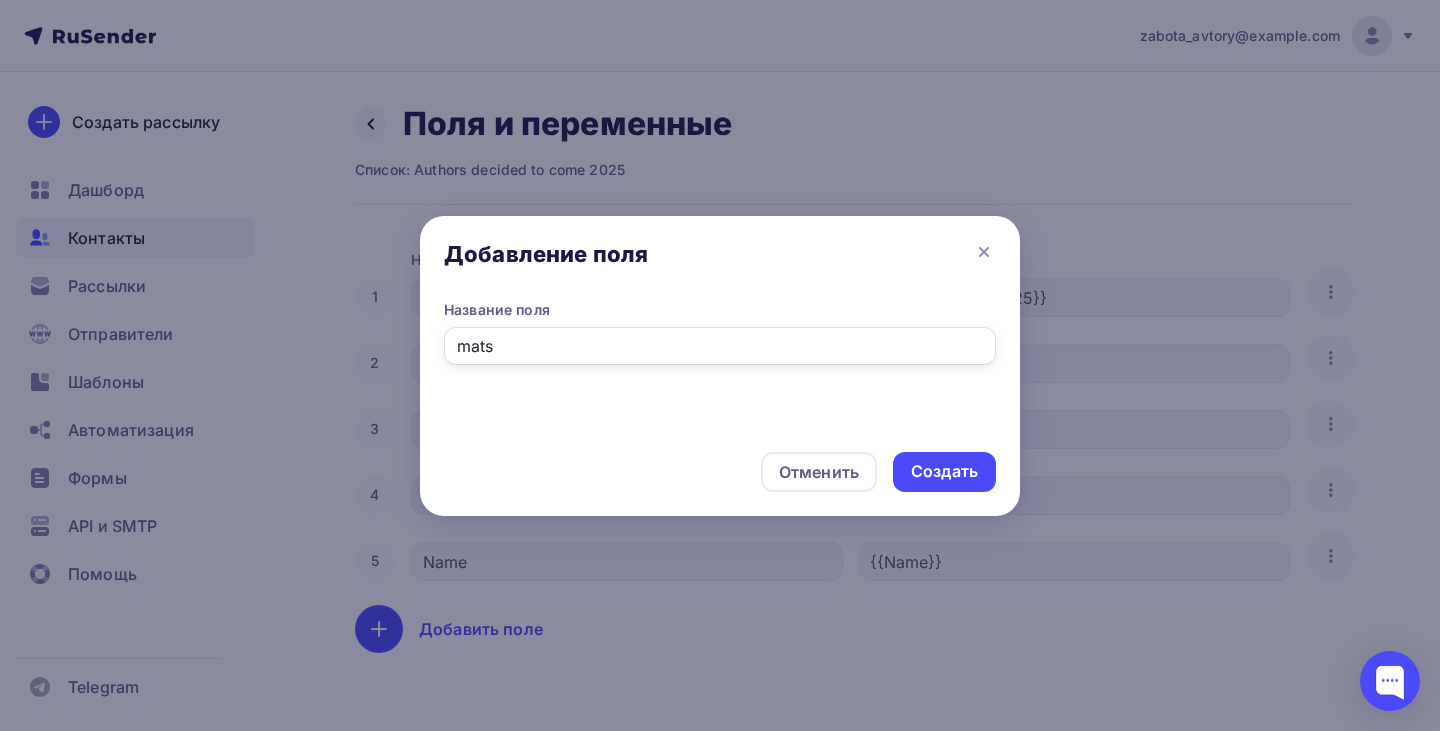 click on "mats" at bounding box center (720, 346) 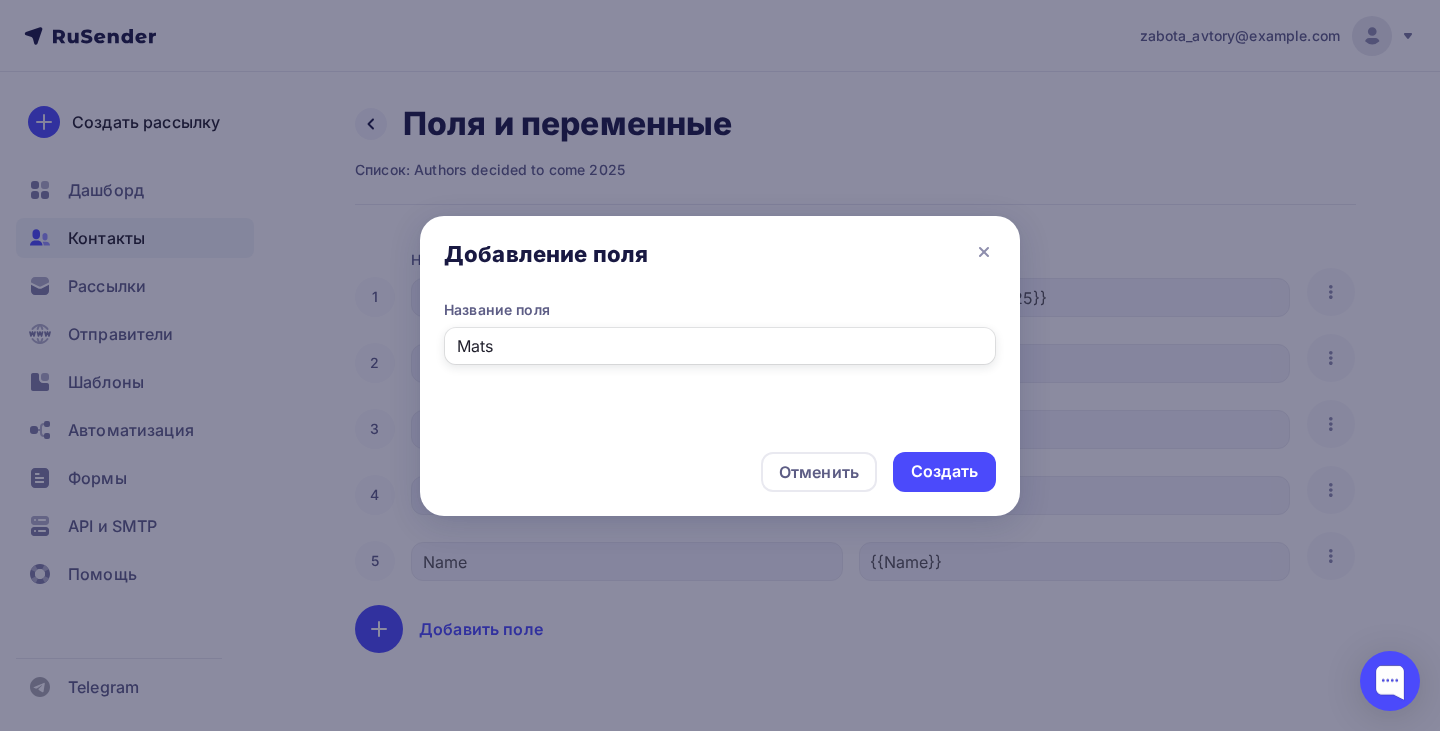 click on "Mats" at bounding box center (720, 346) 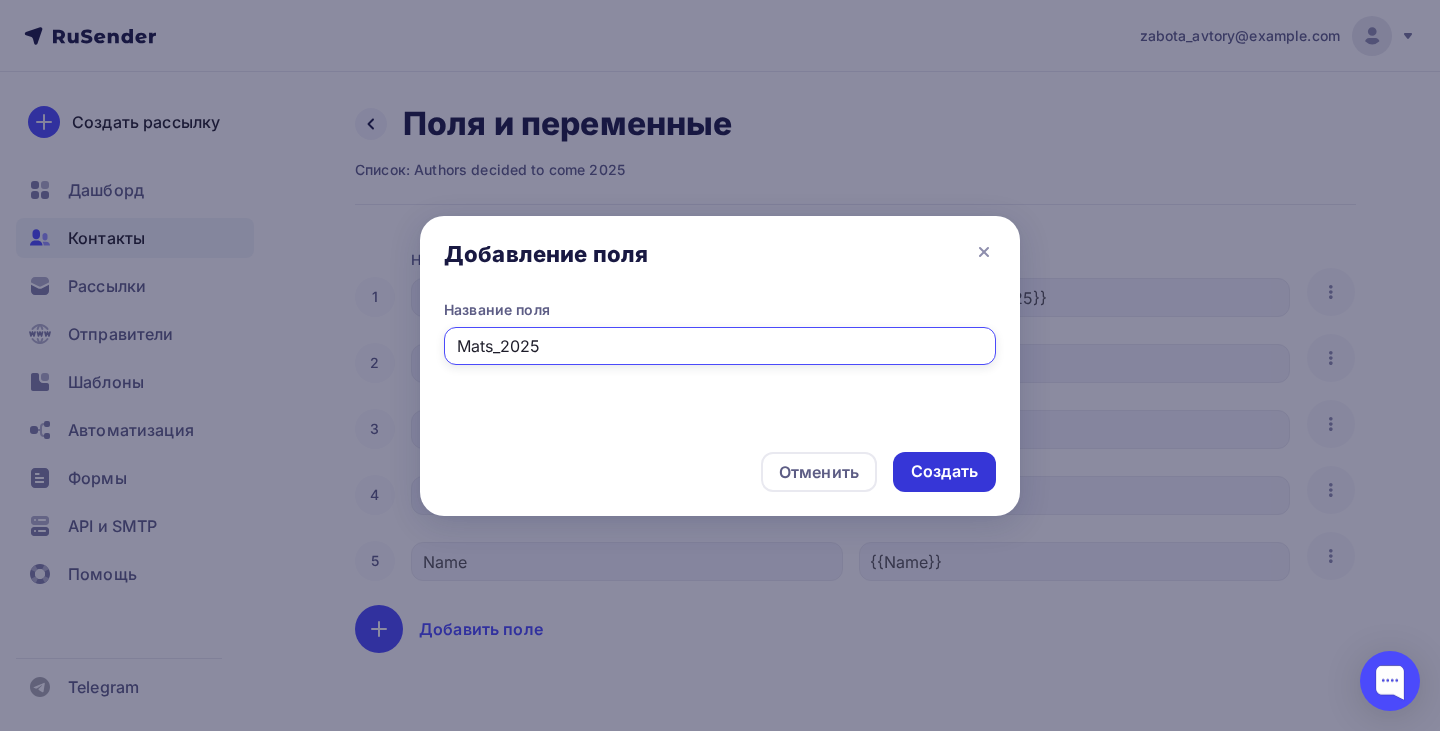 type on "Mats_2025" 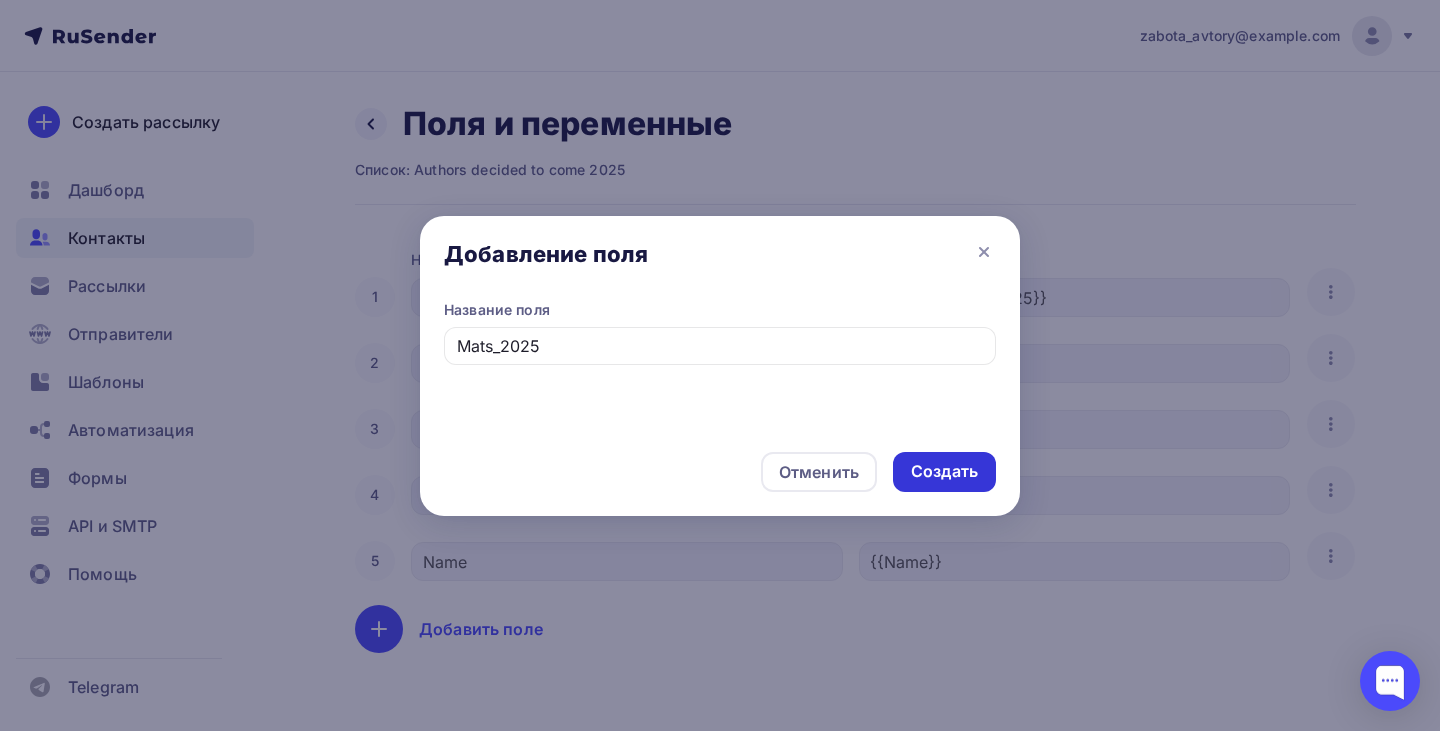 click on "Создать" at bounding box center [944, 471] 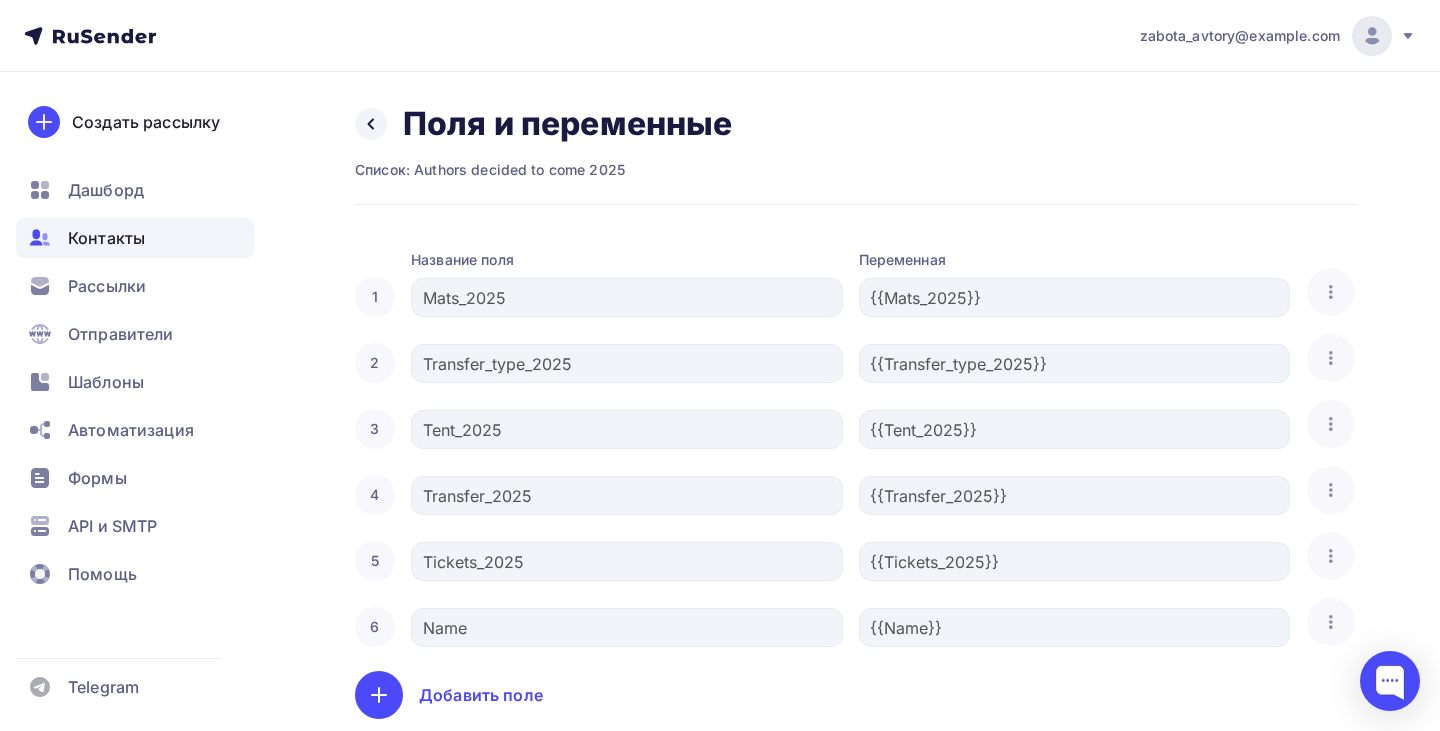 click on "Добавить поле" at bounding box center [379, 695] 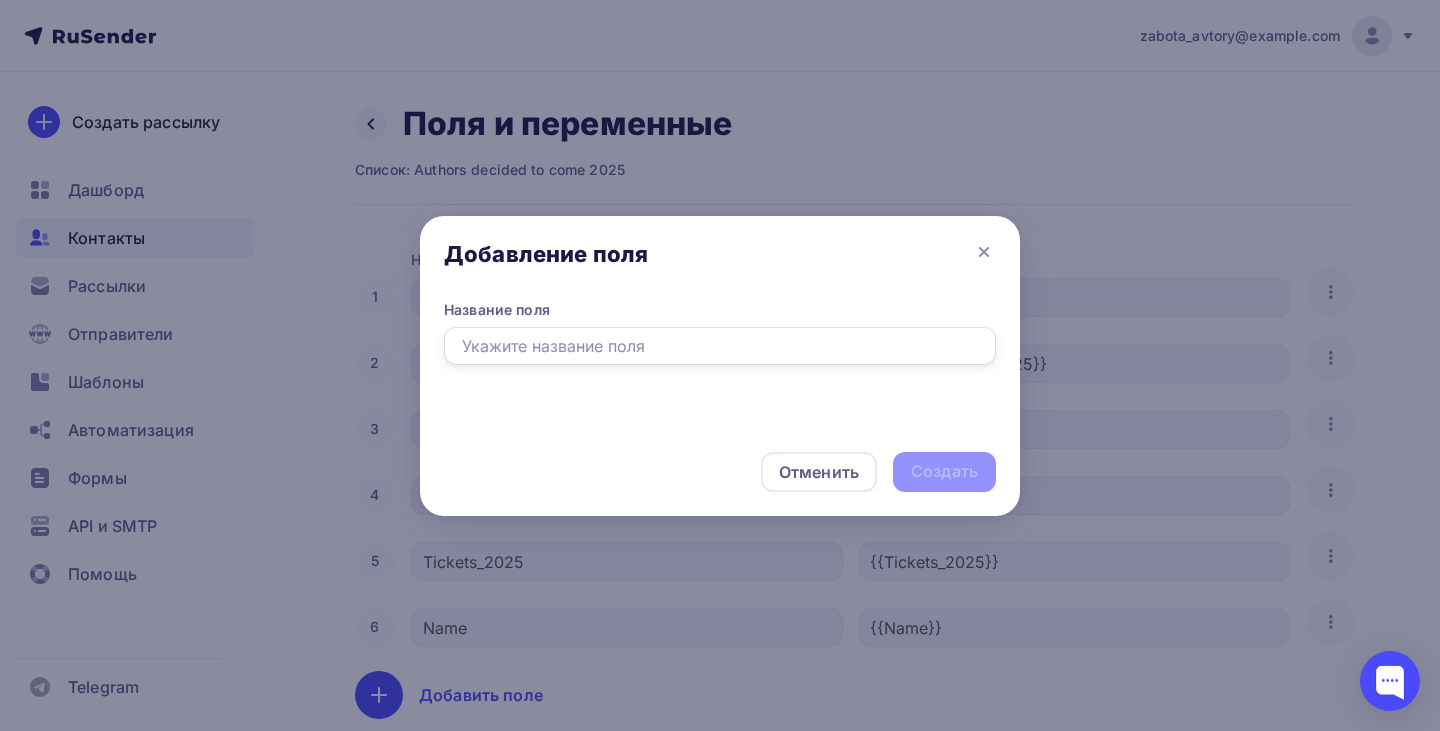 click at bounding box center [720, 346] 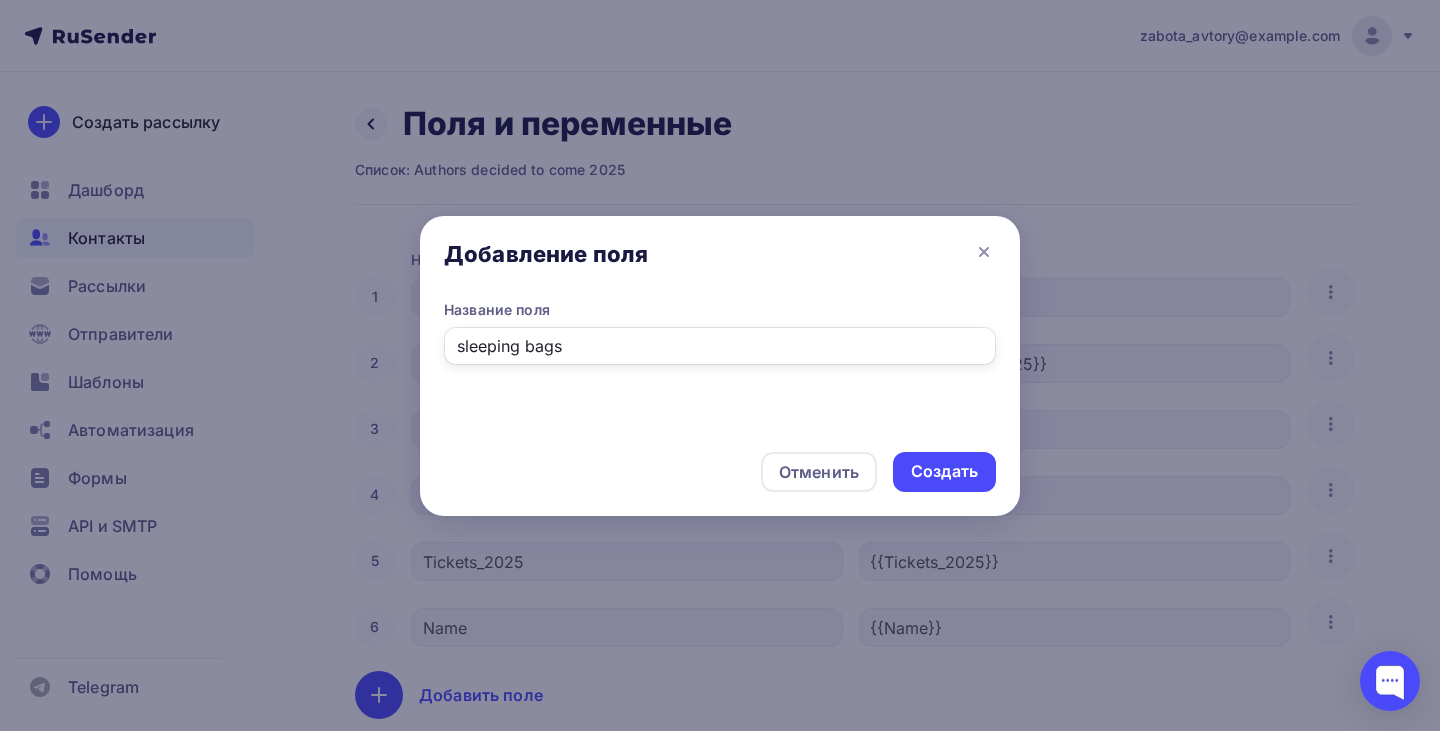 click on "sleeping bags" at bounding box center [720, 346] 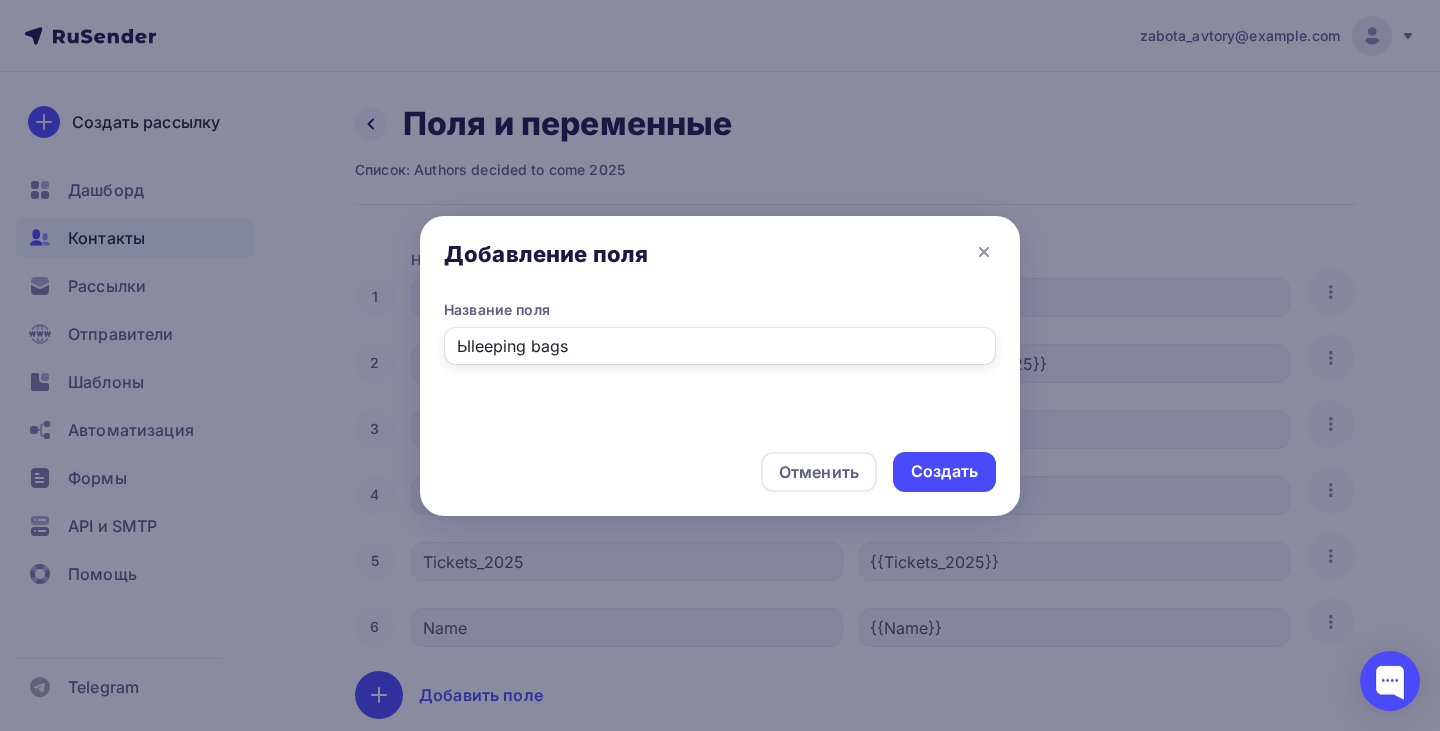 click on "Ыleeping bags" at bounding box center [720, 346] 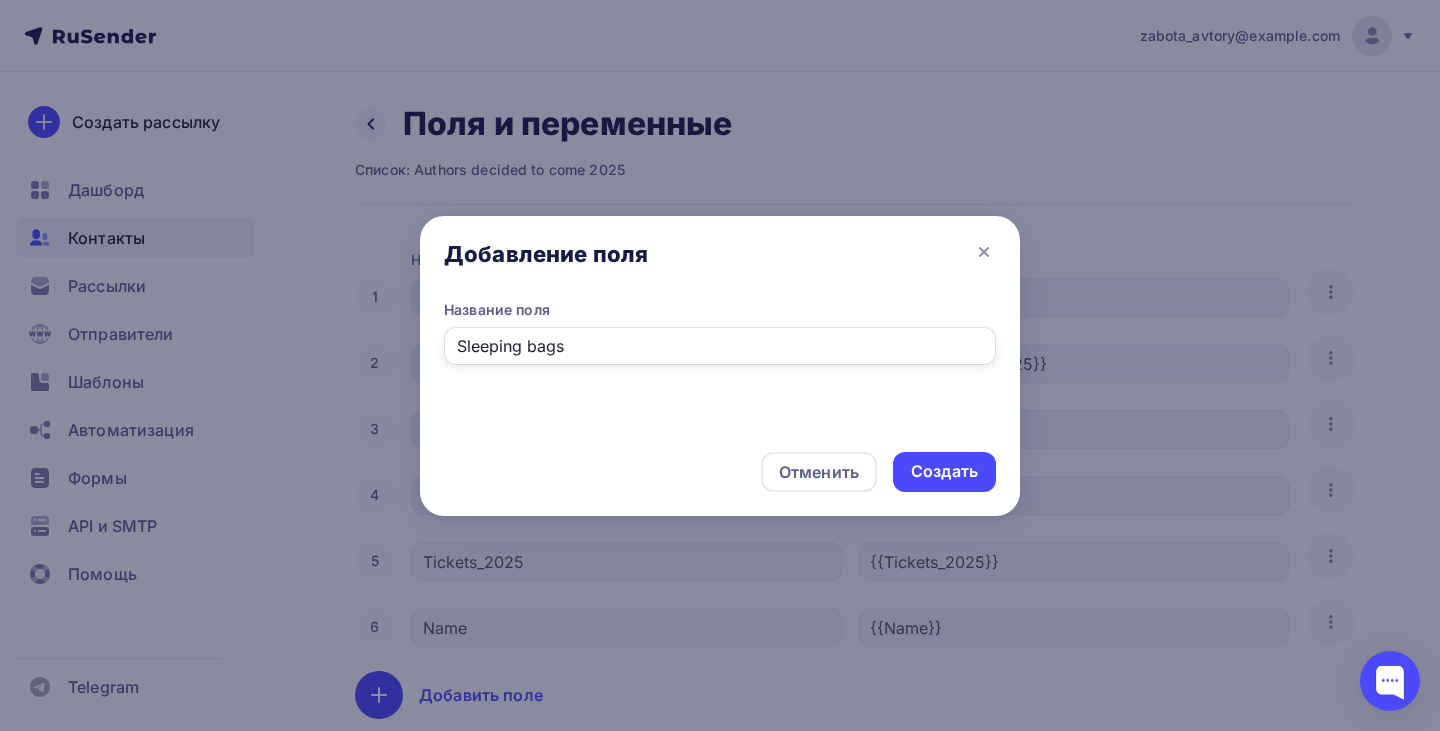 click on "Sleeping bags" at bounding box center [720, 346] 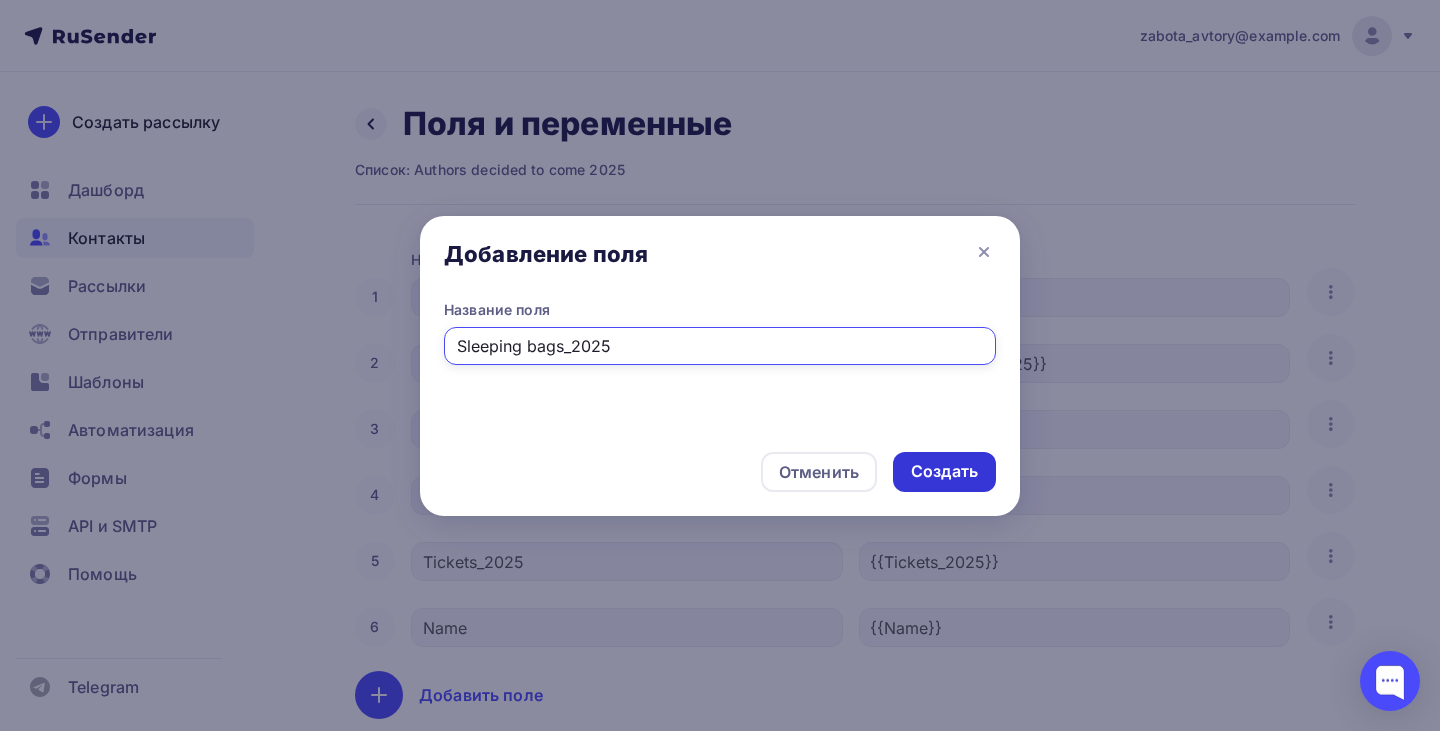 type on "Sleeping bags_2025" 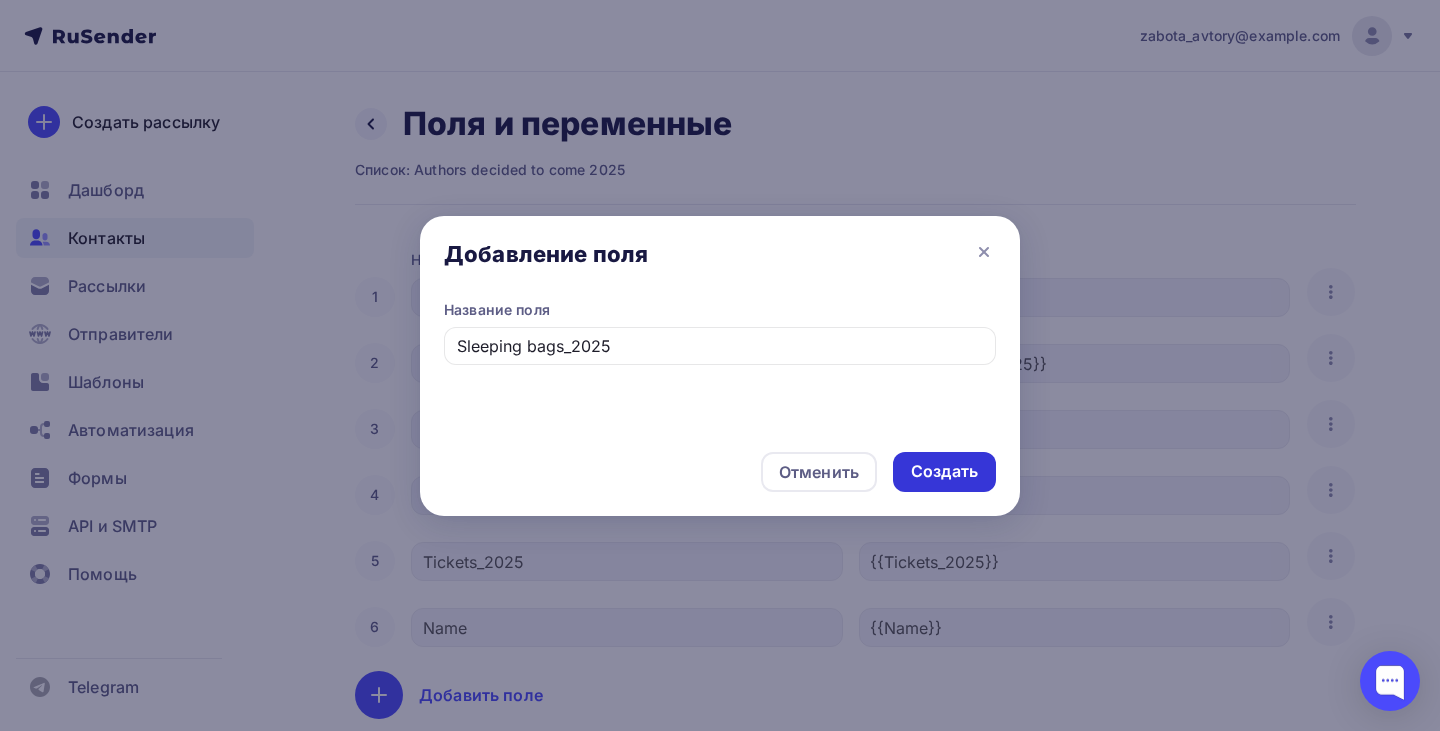 click on "Создать" at bounding box center (944, 471) 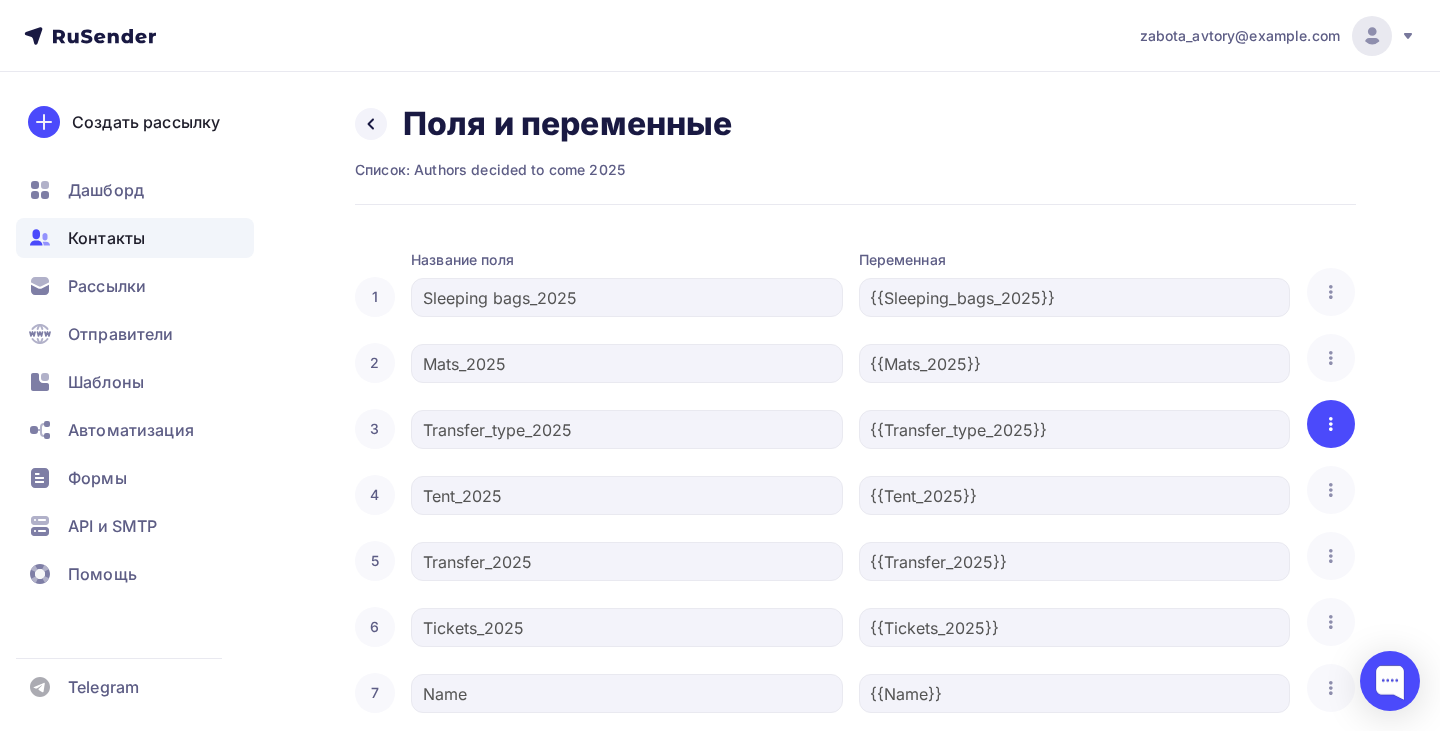 click at bounding box center (1331, 424) 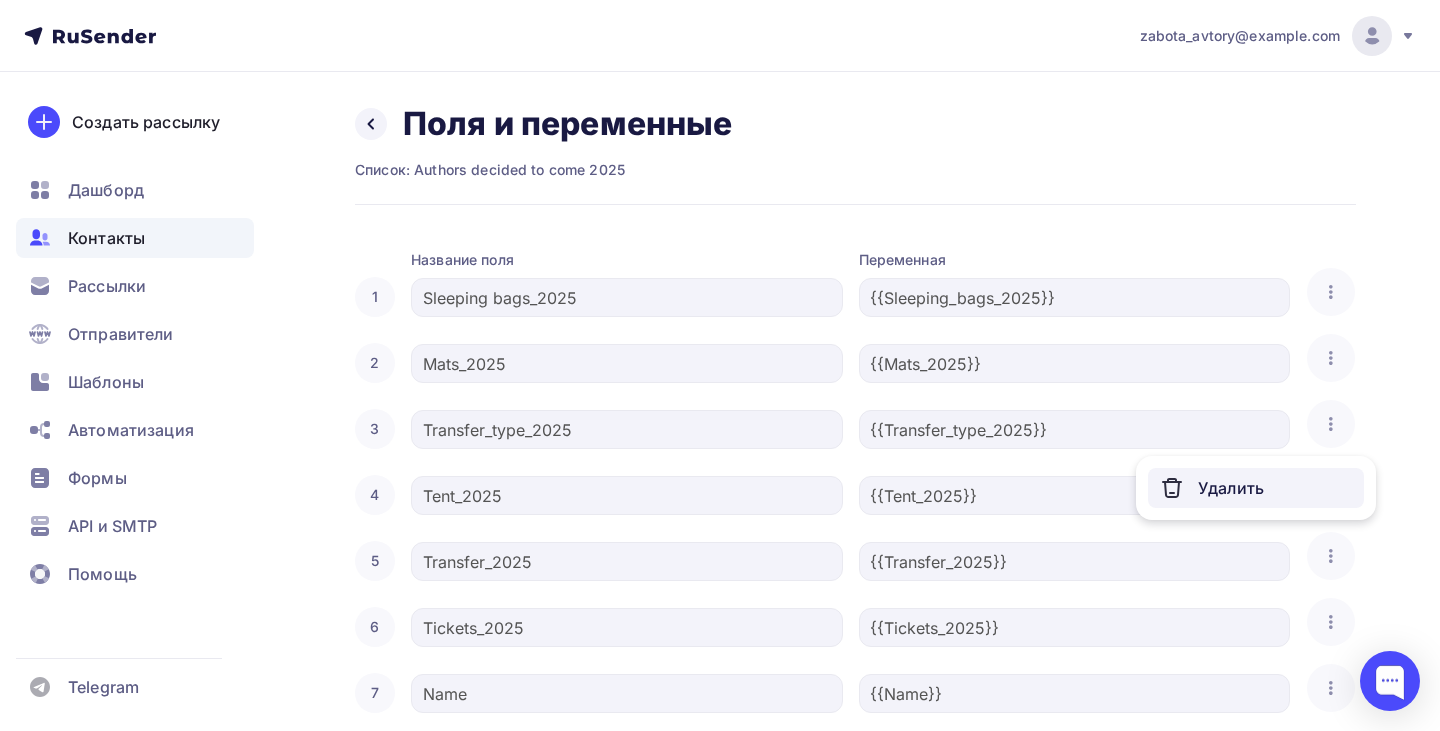 click on "Удалить" at bounding box center [1256, 488] 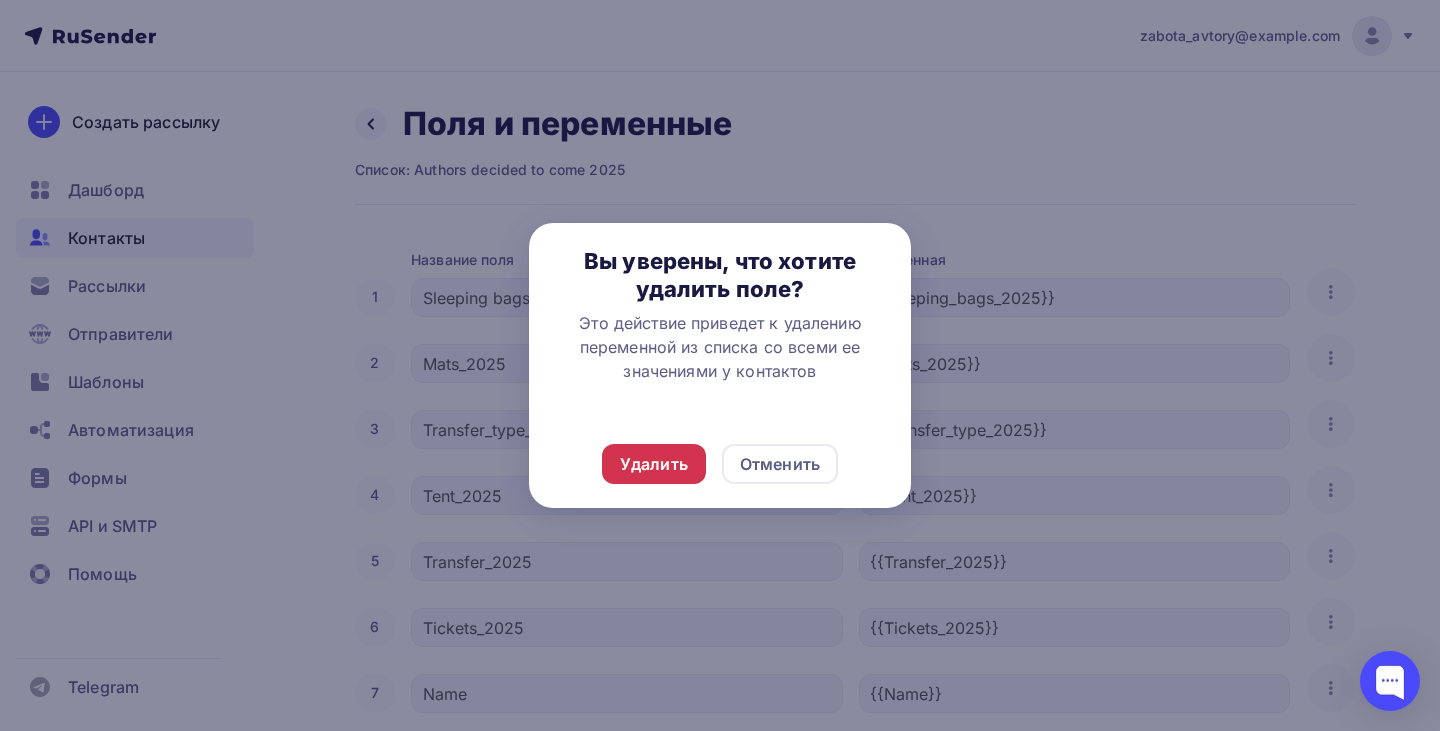 click on "Удалить" at bounding box center (654, 464) 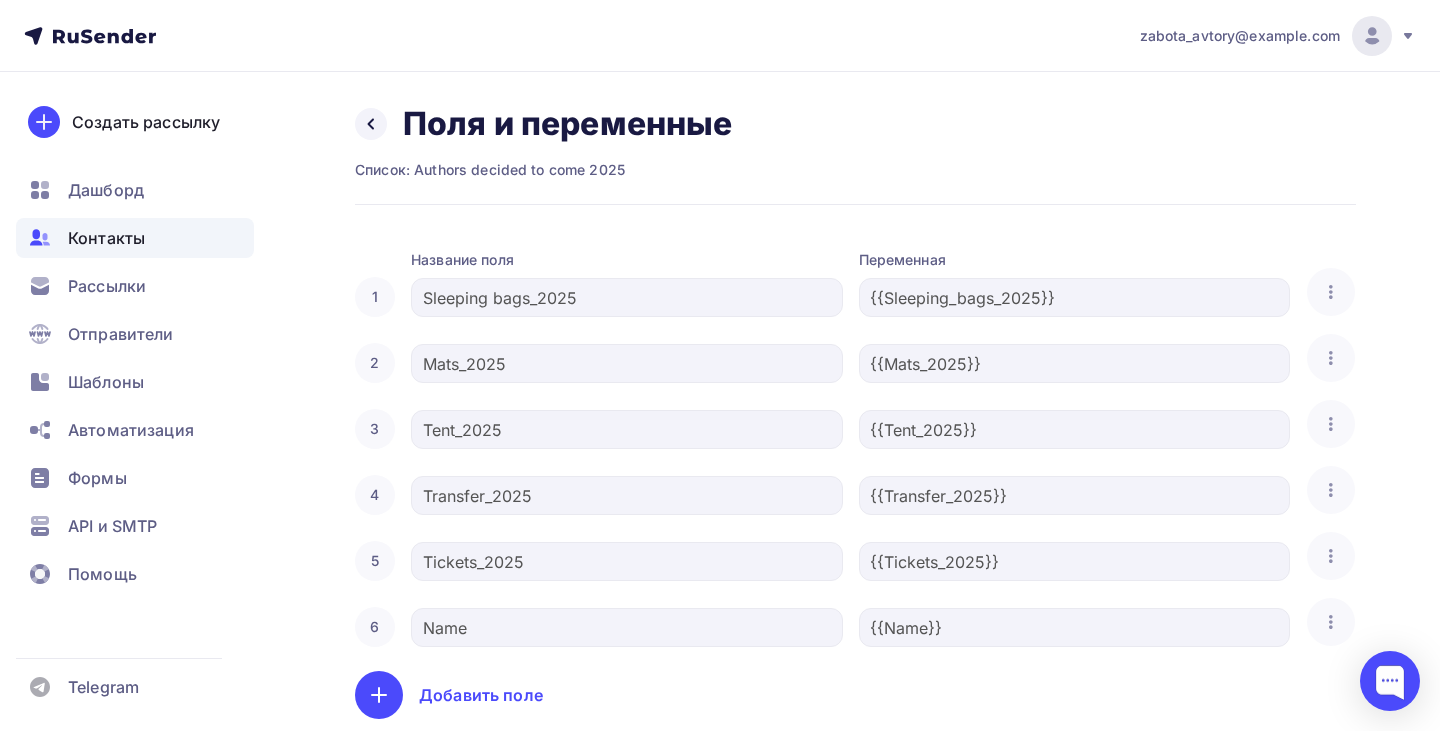 click on "Добавить поле" at bounding box center (449, 695) 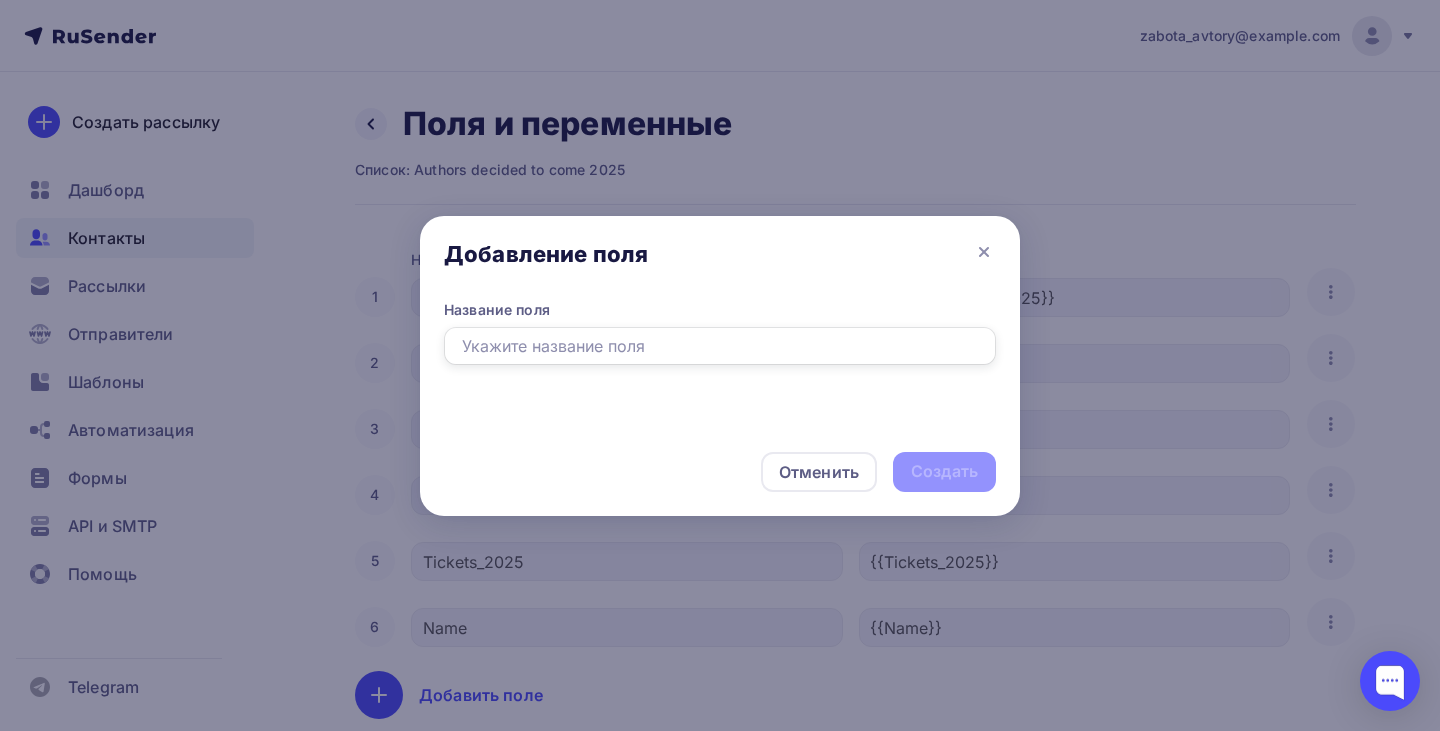 click at bounding box center (720, 346) 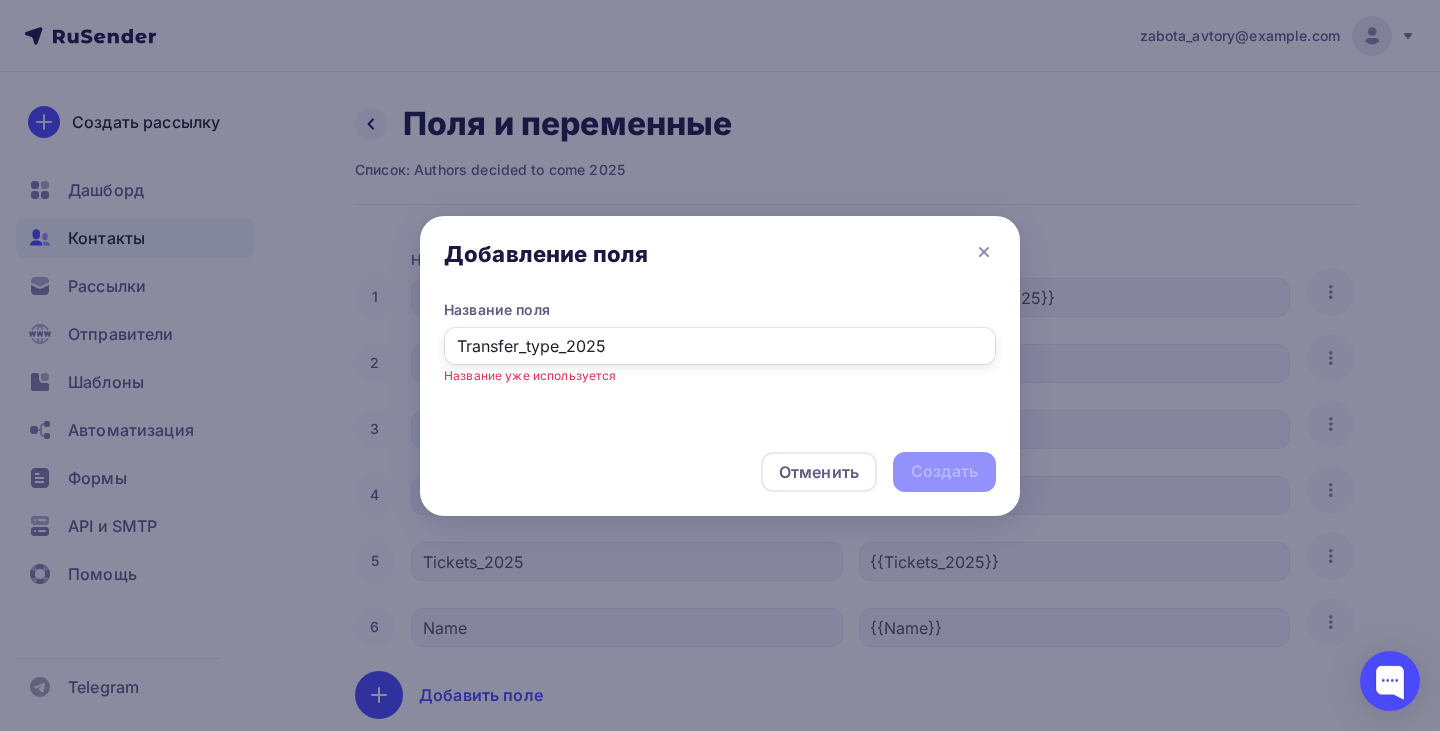 drag, startPoint x: 531, startPoint y: 346, endPoint x: 556, endPoint y: 346, distance: 25 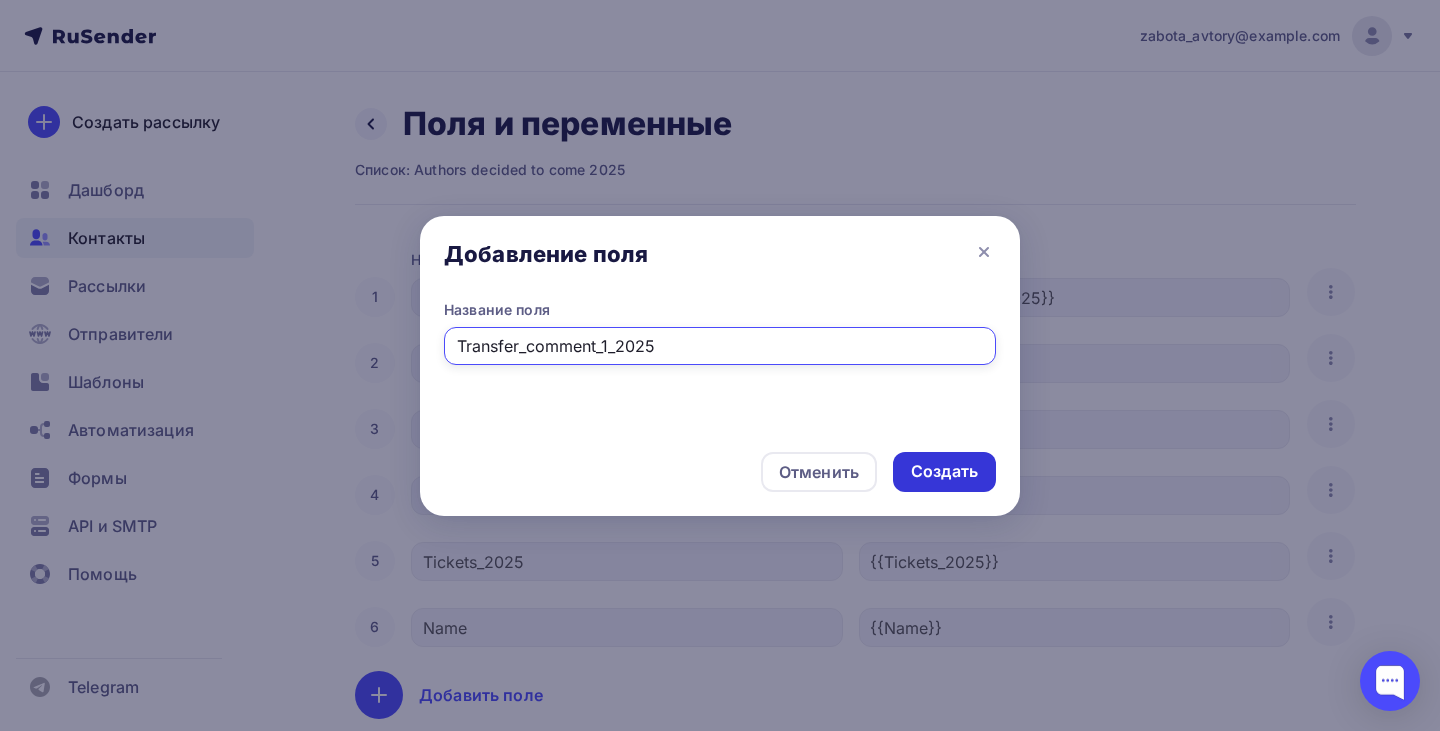 type on "Transfer_comment_1_2025" 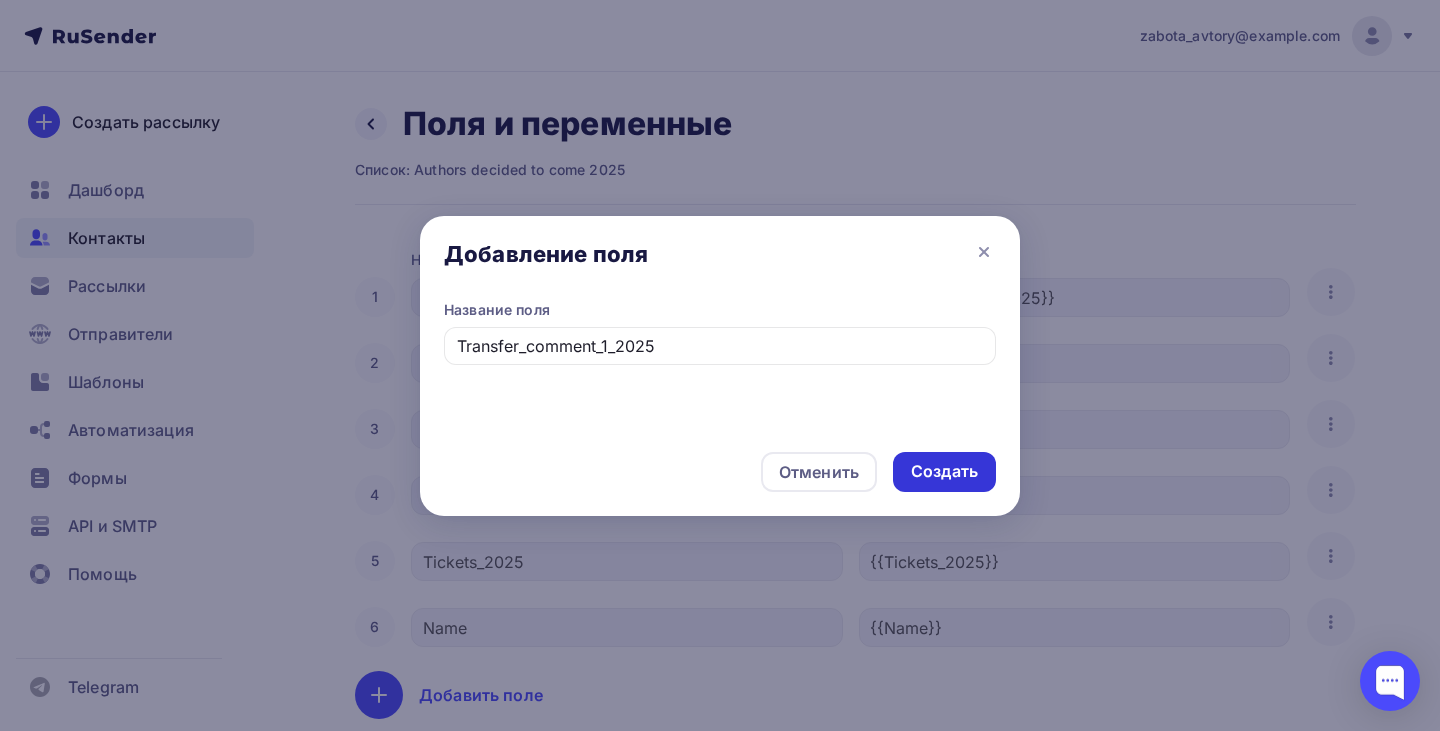 click on "Создать" at bounding box center (944, 471) 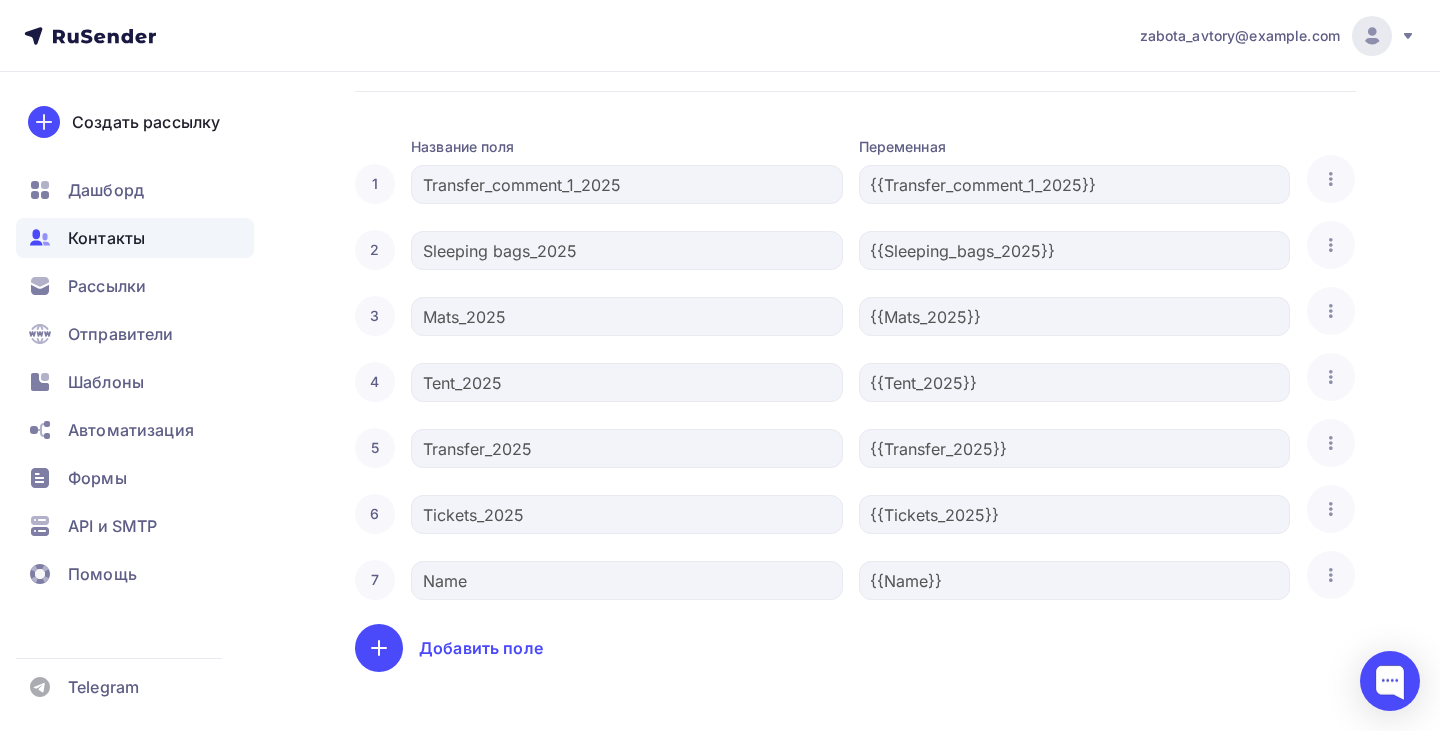 scroll, scrollTop: 135, scrollLeft: 0, axis: vertical 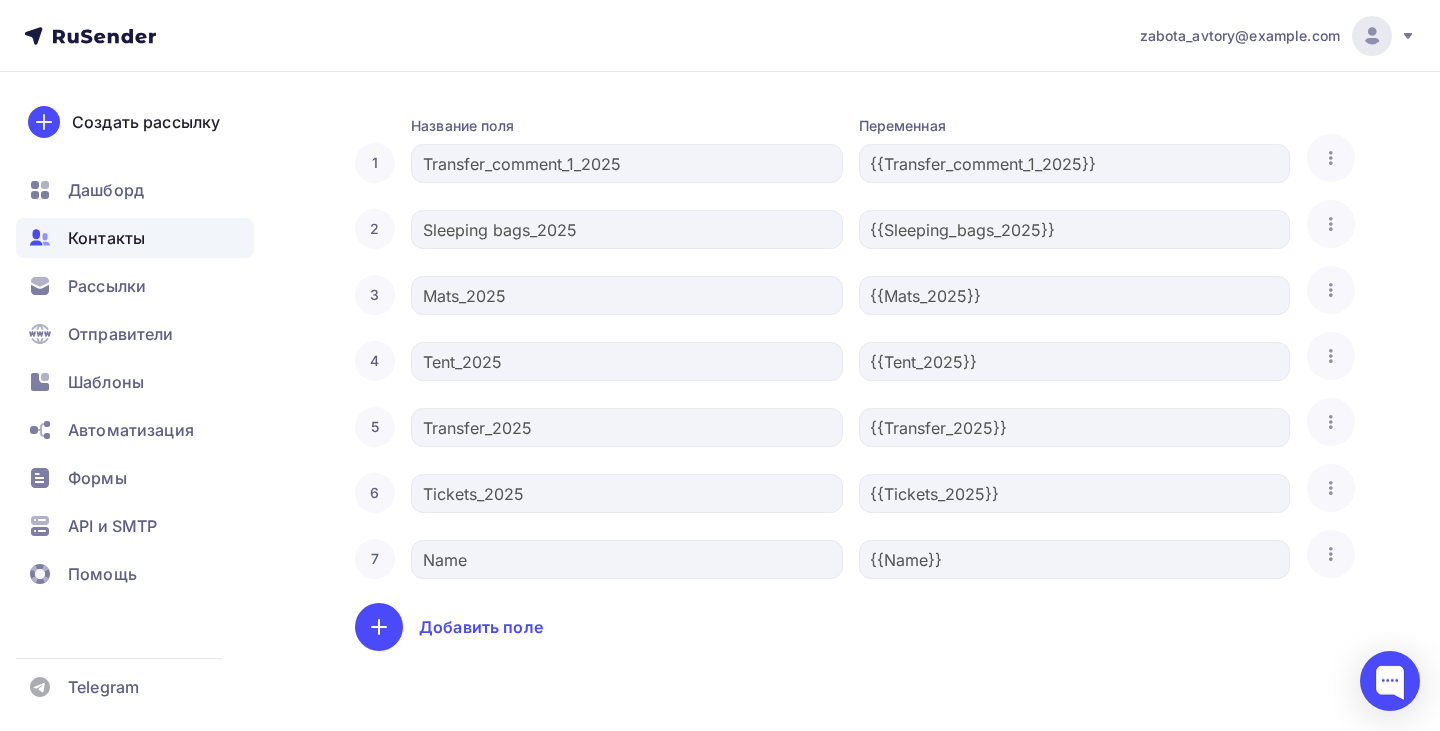 click on "Добавить поле" at bounding box center [379, 627] 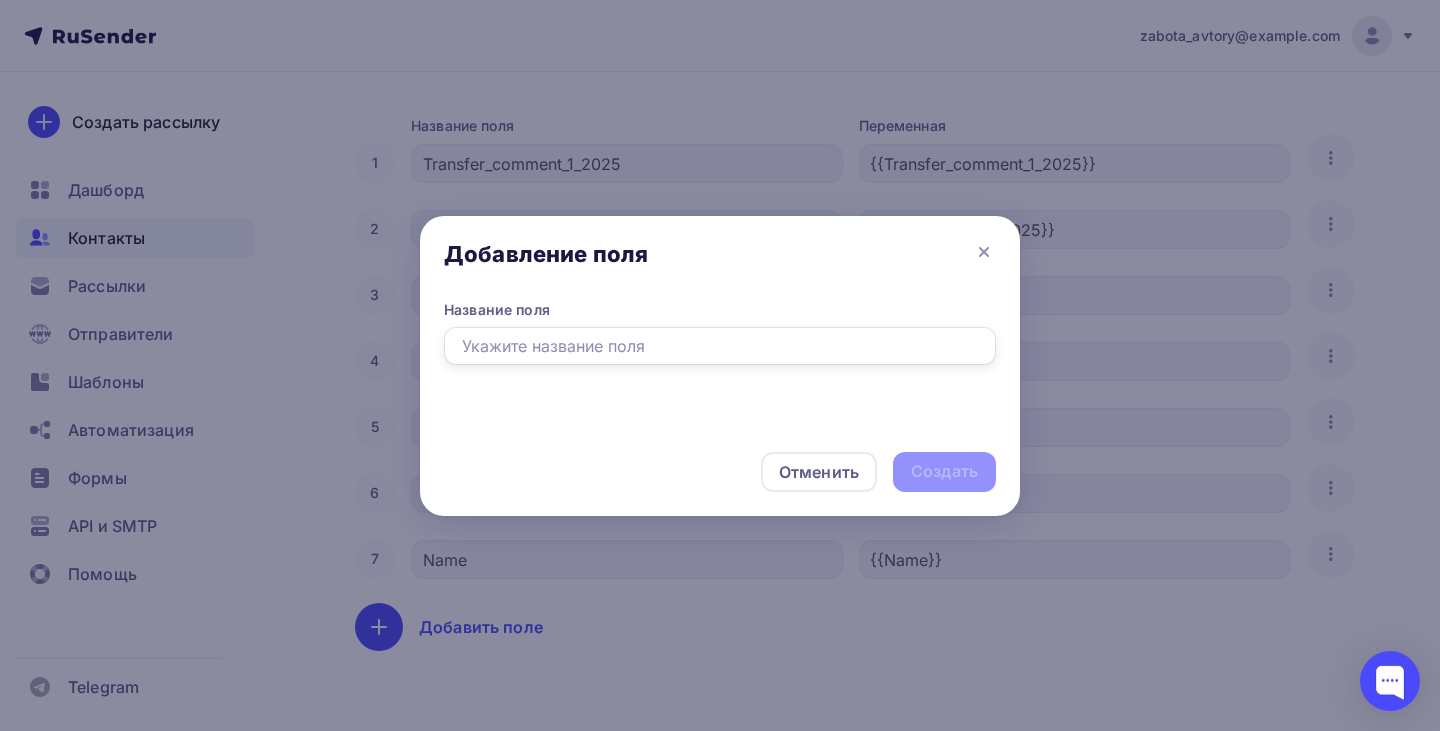 click at bounding box center [720, 346] 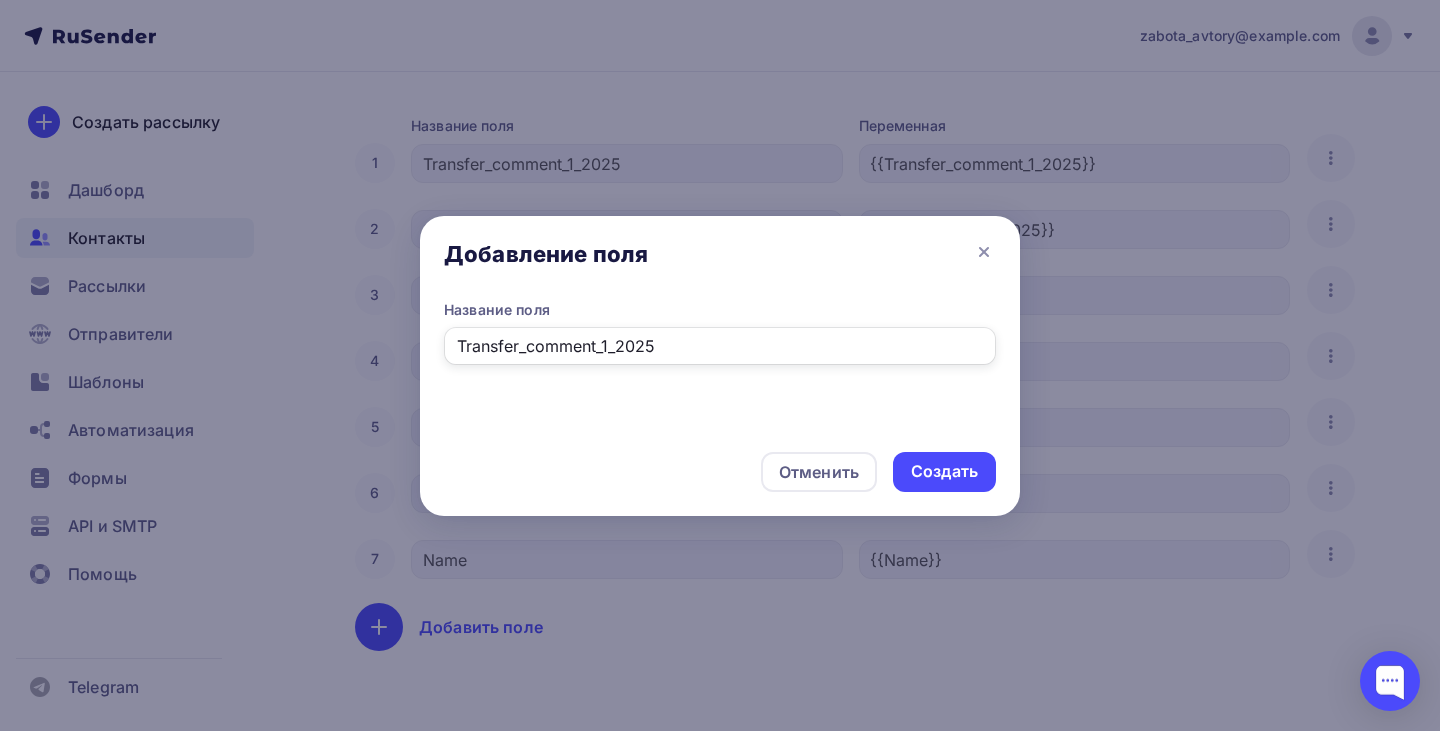 click on "Transfer_comment_1_2025" at bounding box center (720, 346) 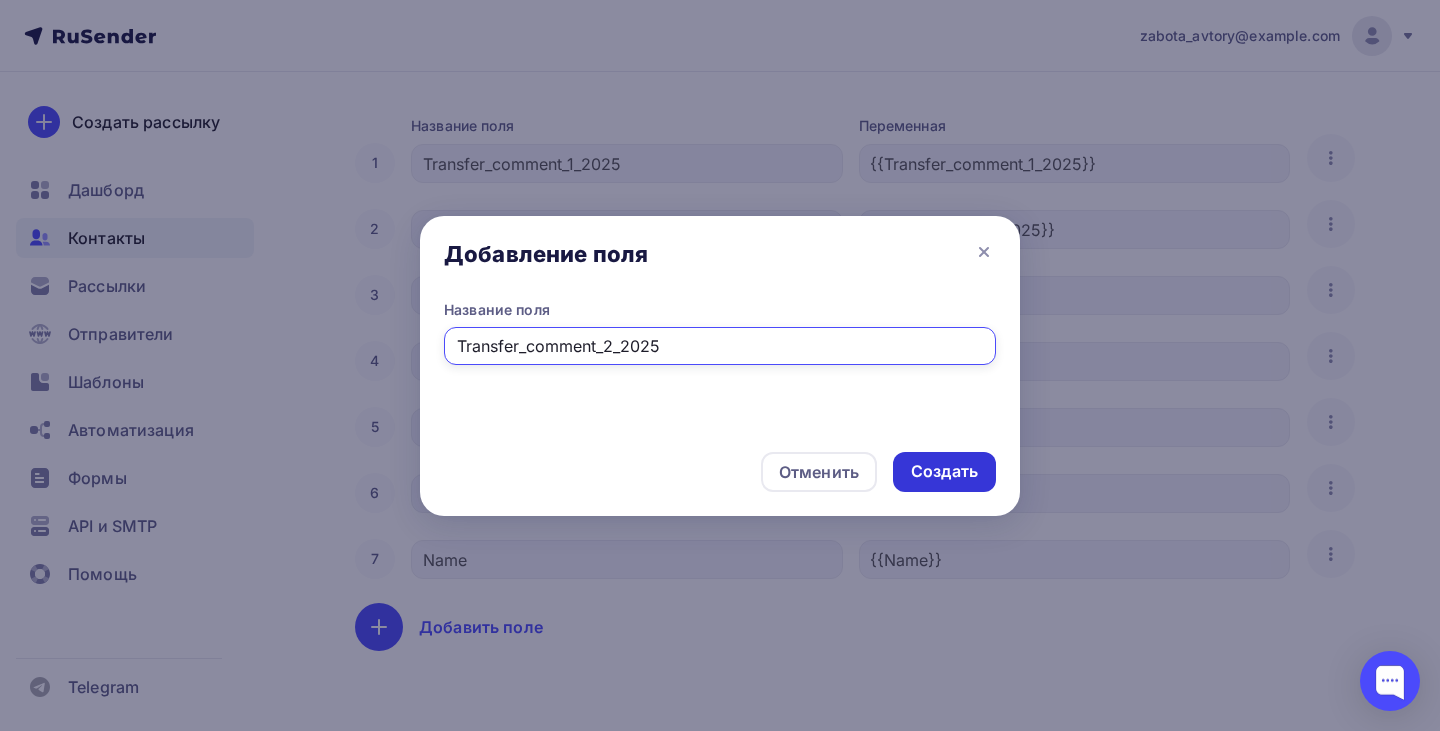 type on "Transfer_comment_2_2025" 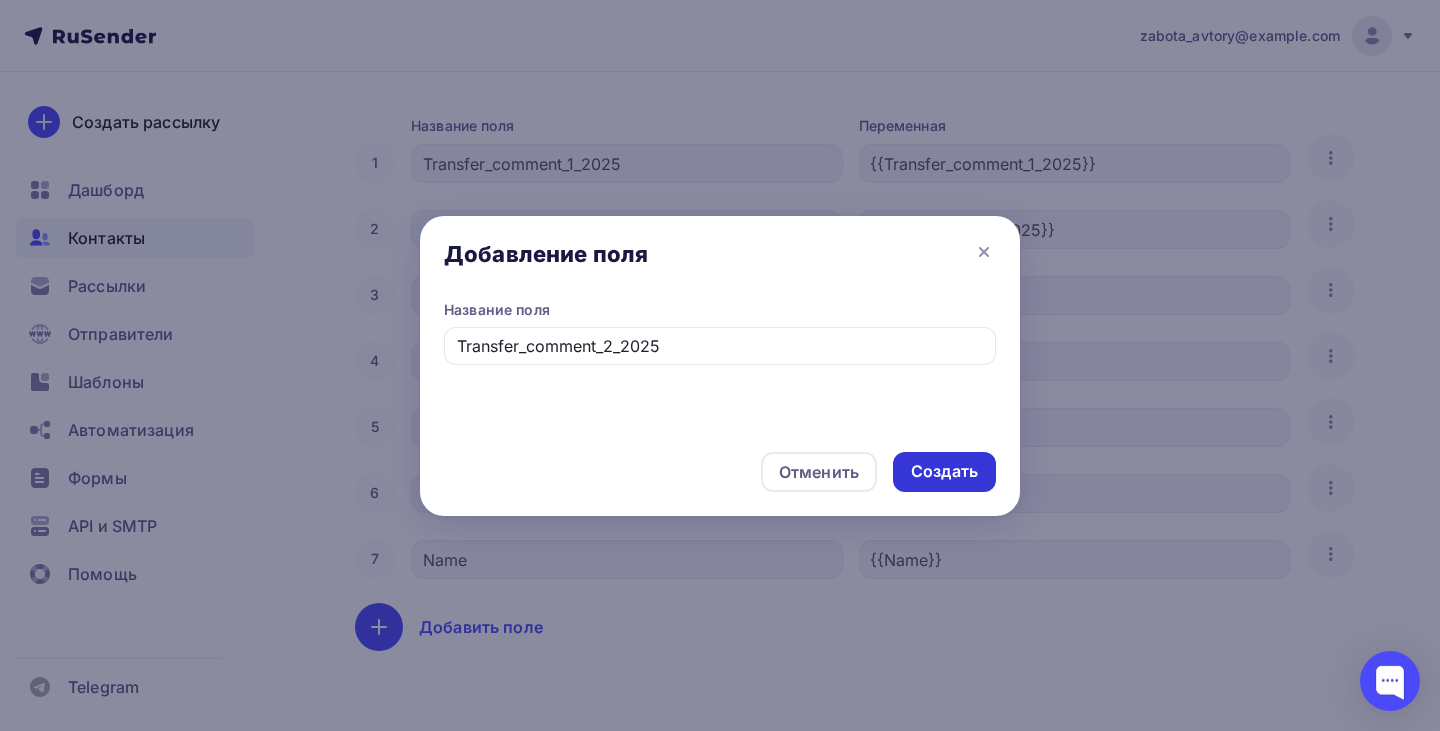 click on "Создать" at bounding box center (944, 472) 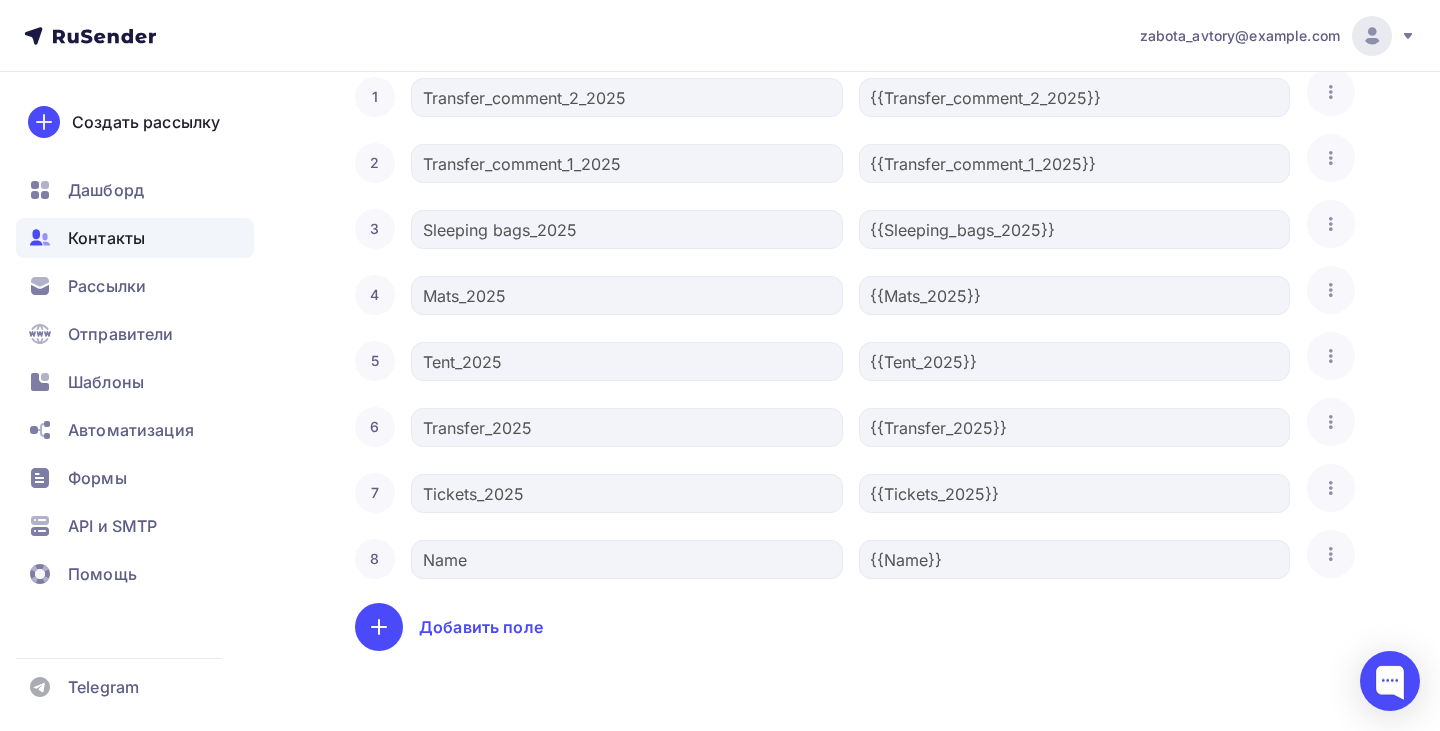 scroll, scrollTop: 201, scrollLeft: 0, axis: vertical 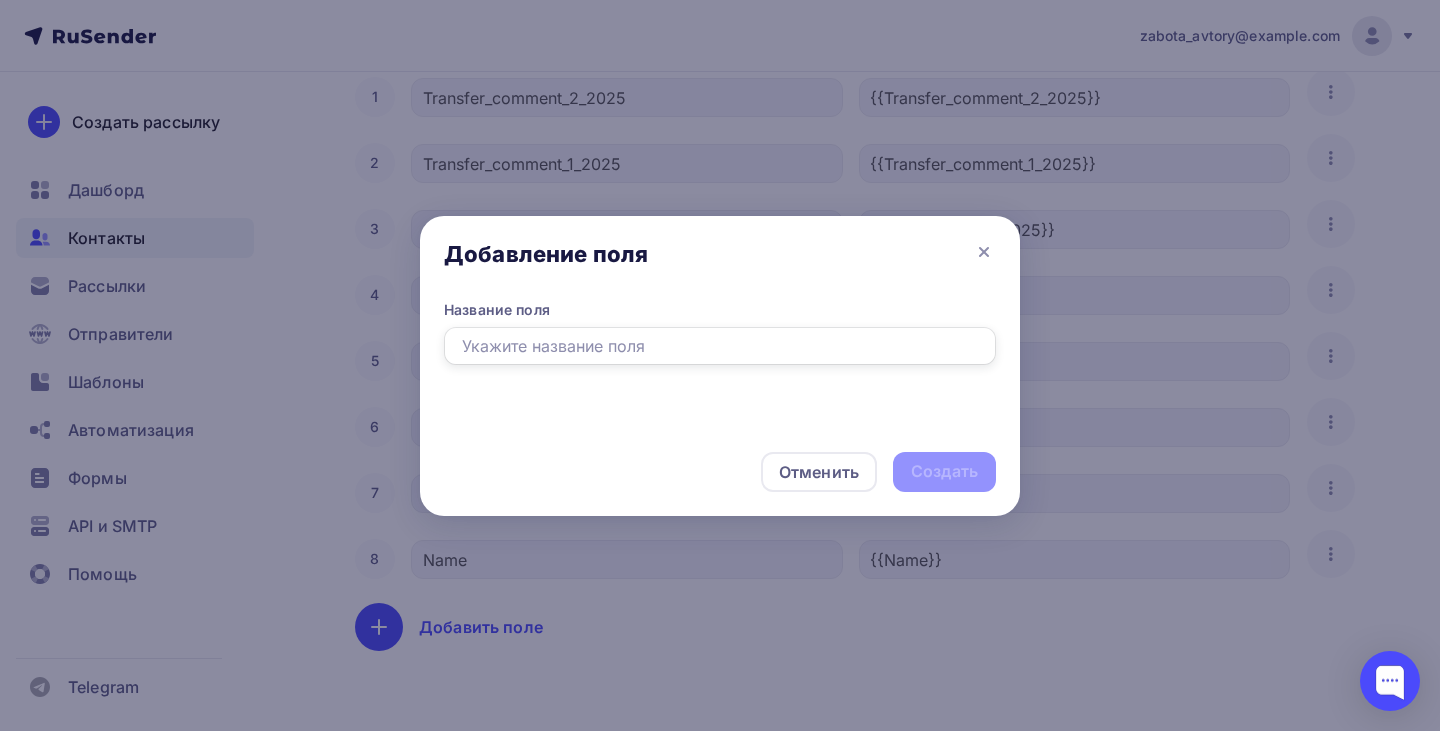 click at bounding box center (720, 346) 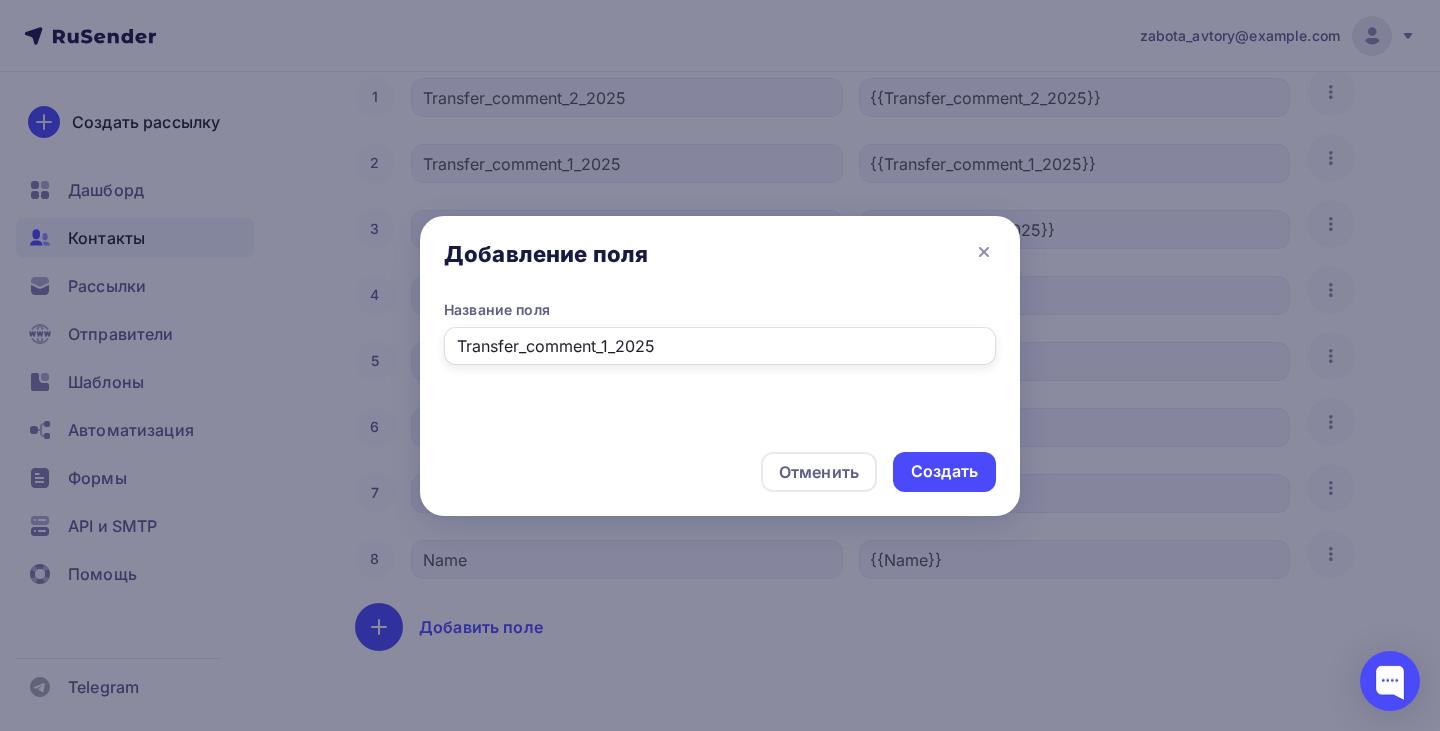 drag, startPoint x: 531, startPoint y: 344, endPoint x: 789, endPoint y: 344, distance: 258 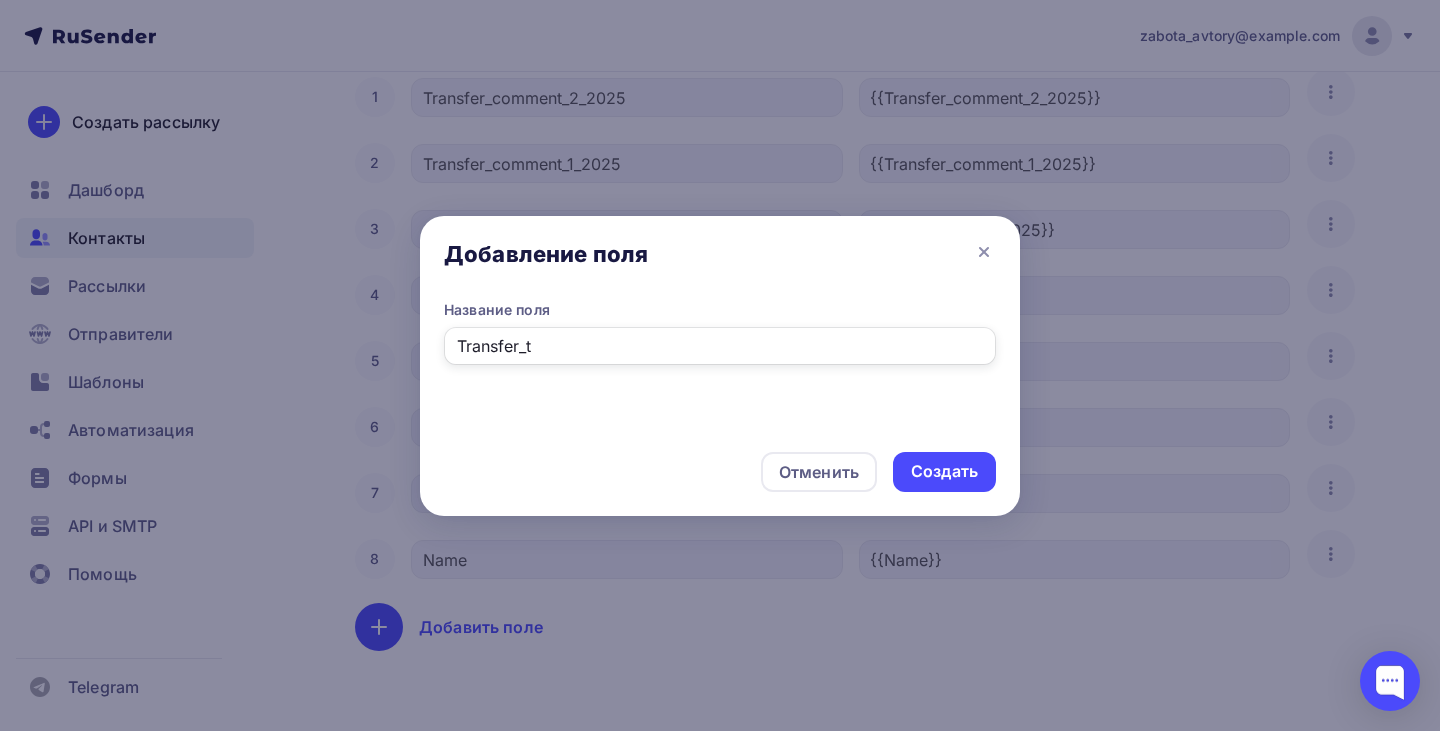 click on "Transfer_t" at bounding box center (720, 346) 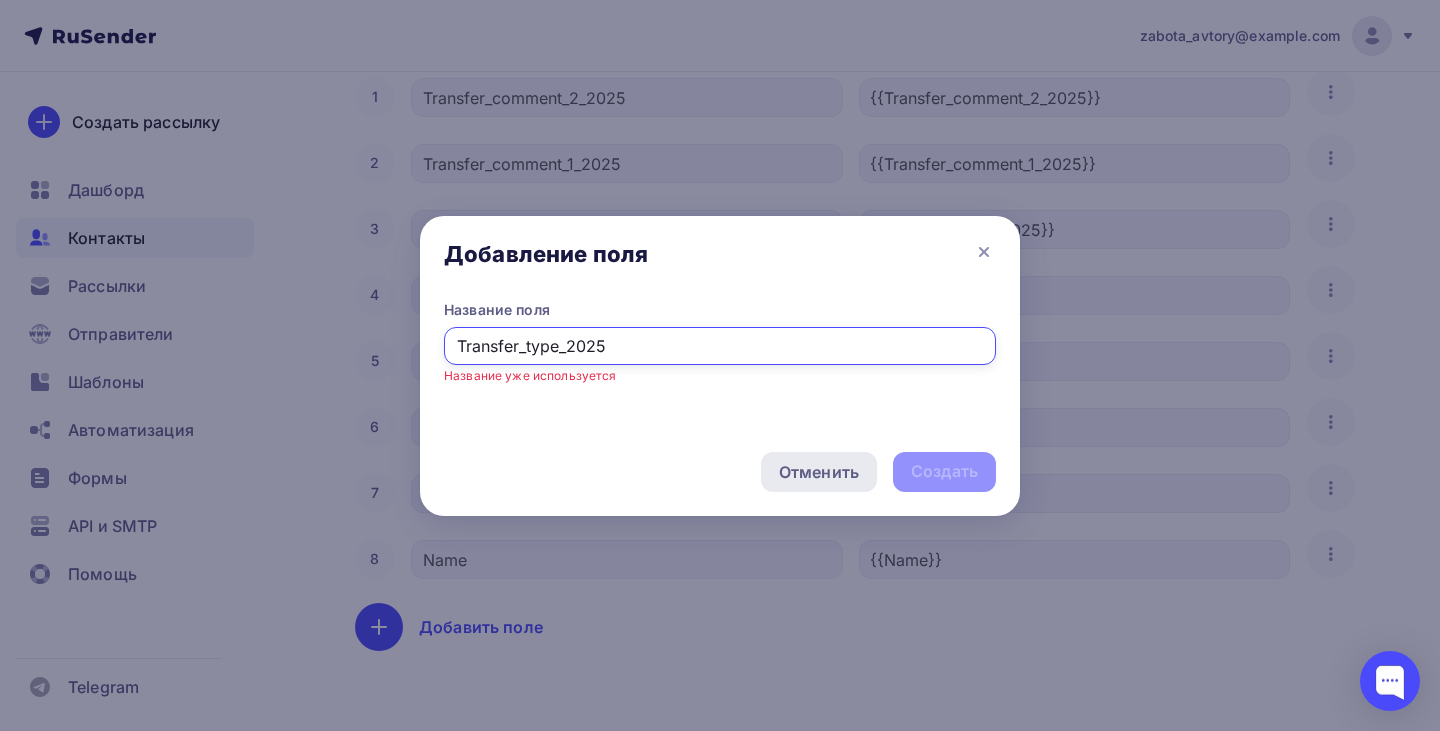type on "Transfer_type_2025" 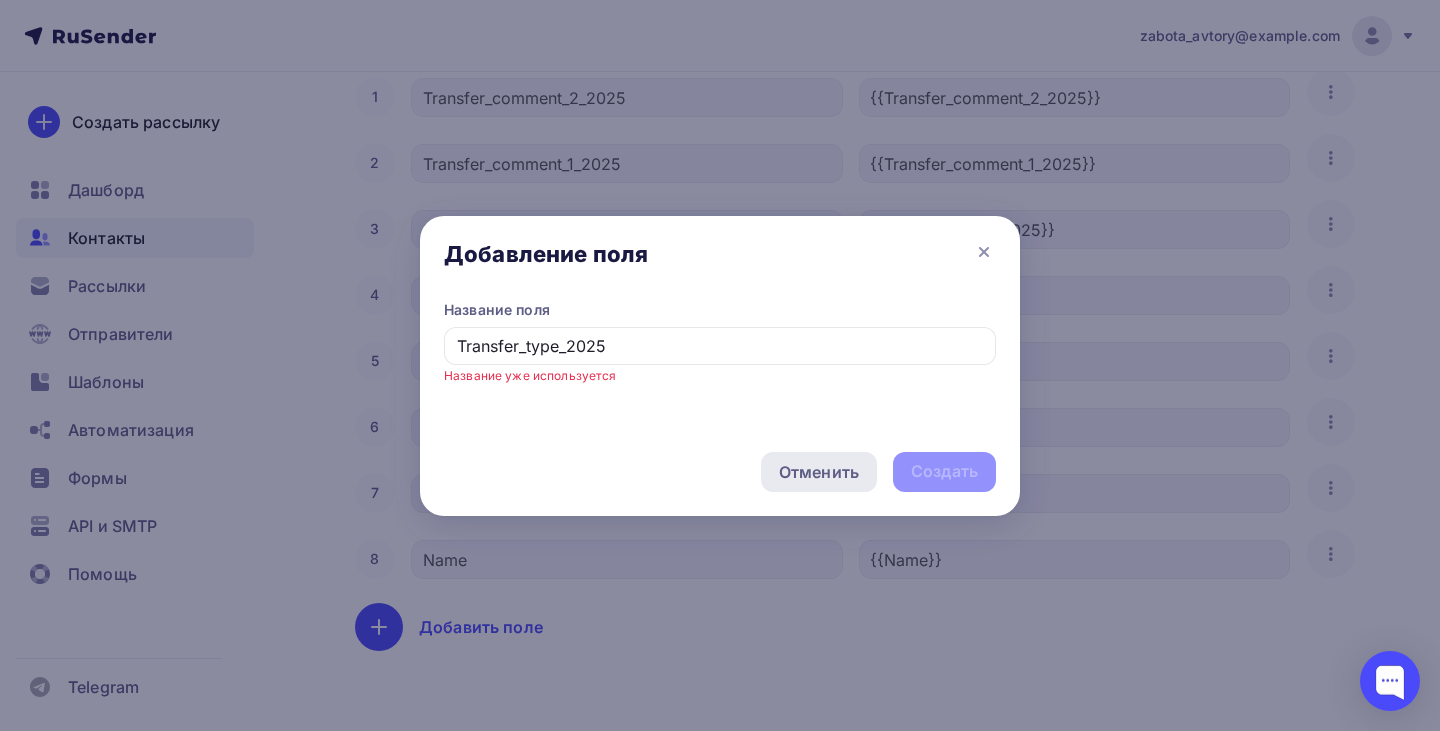 click on "Отменить" at bounding box center [819, 472] 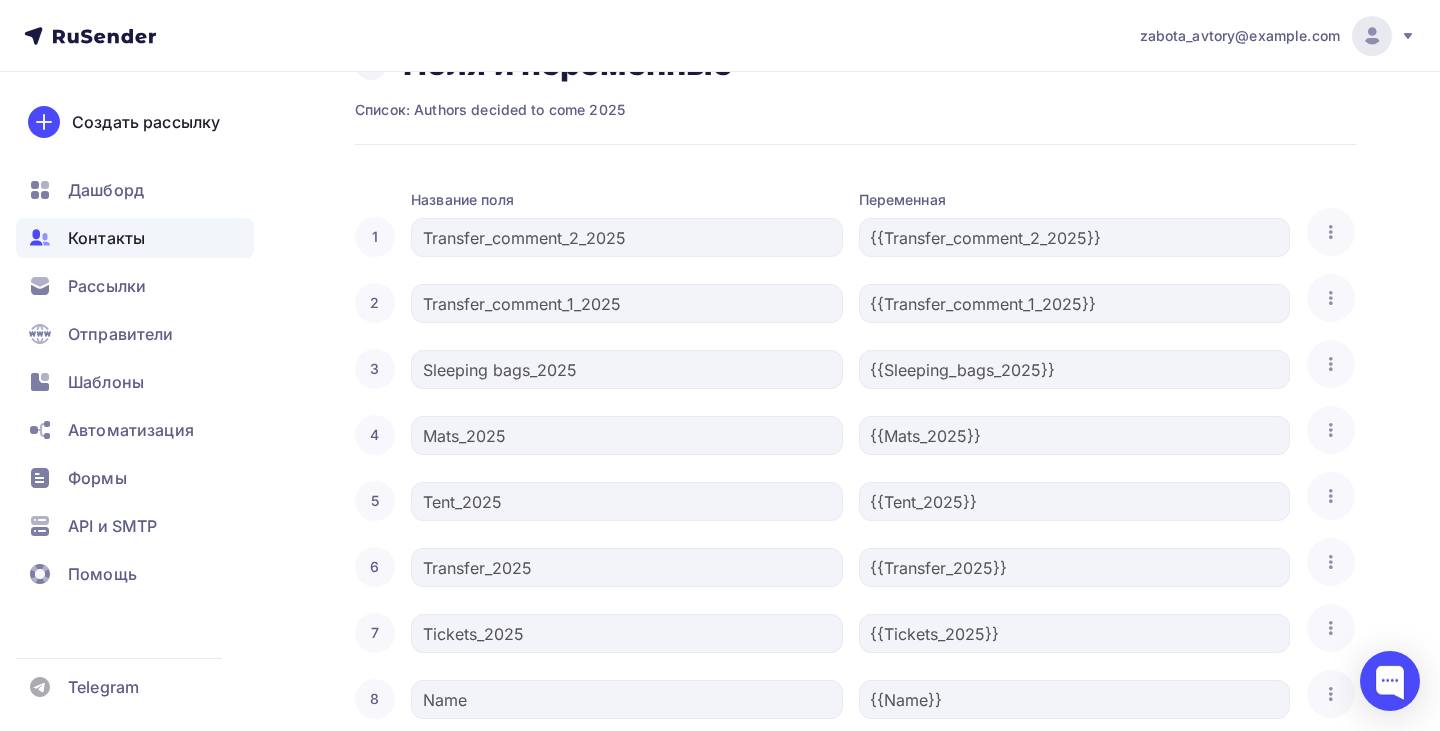 scroll, scrollTop: 0, scrollLeft: 0, axis: both 